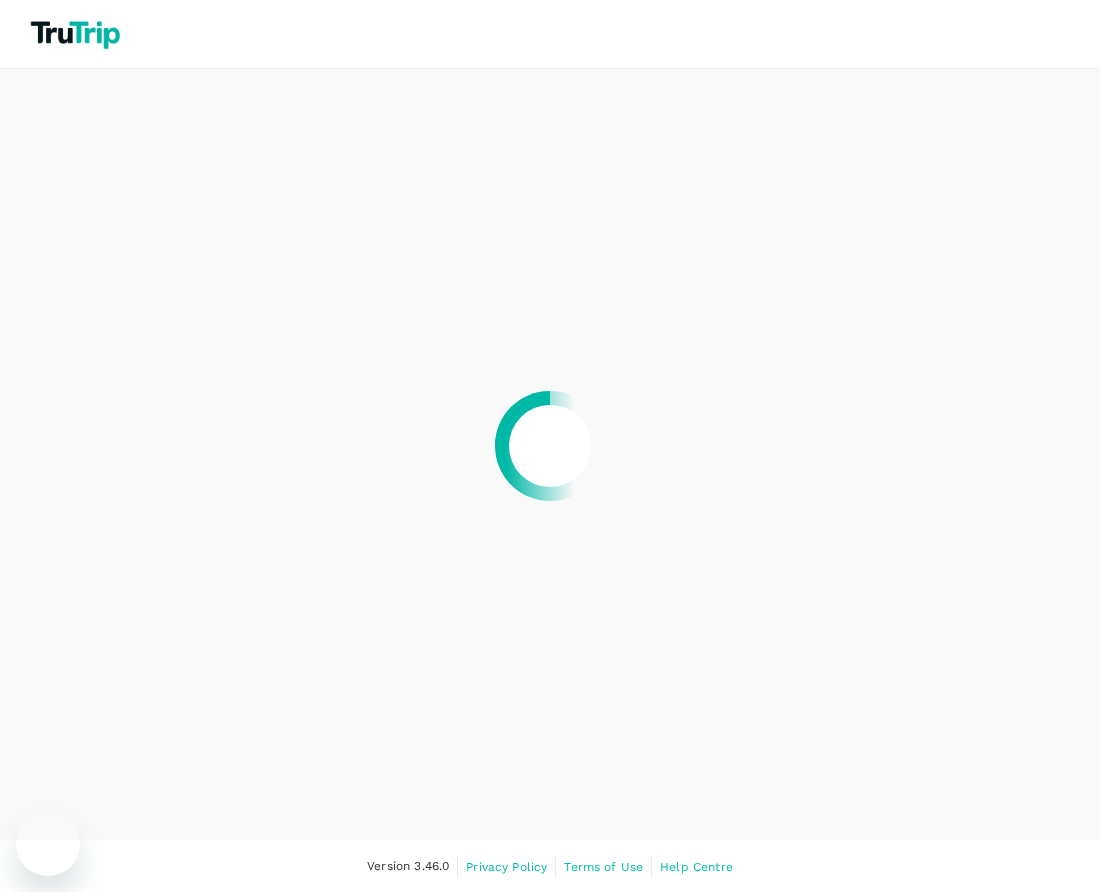 scroll, scrollTop: 0, scrollLeft: 0, axis: both 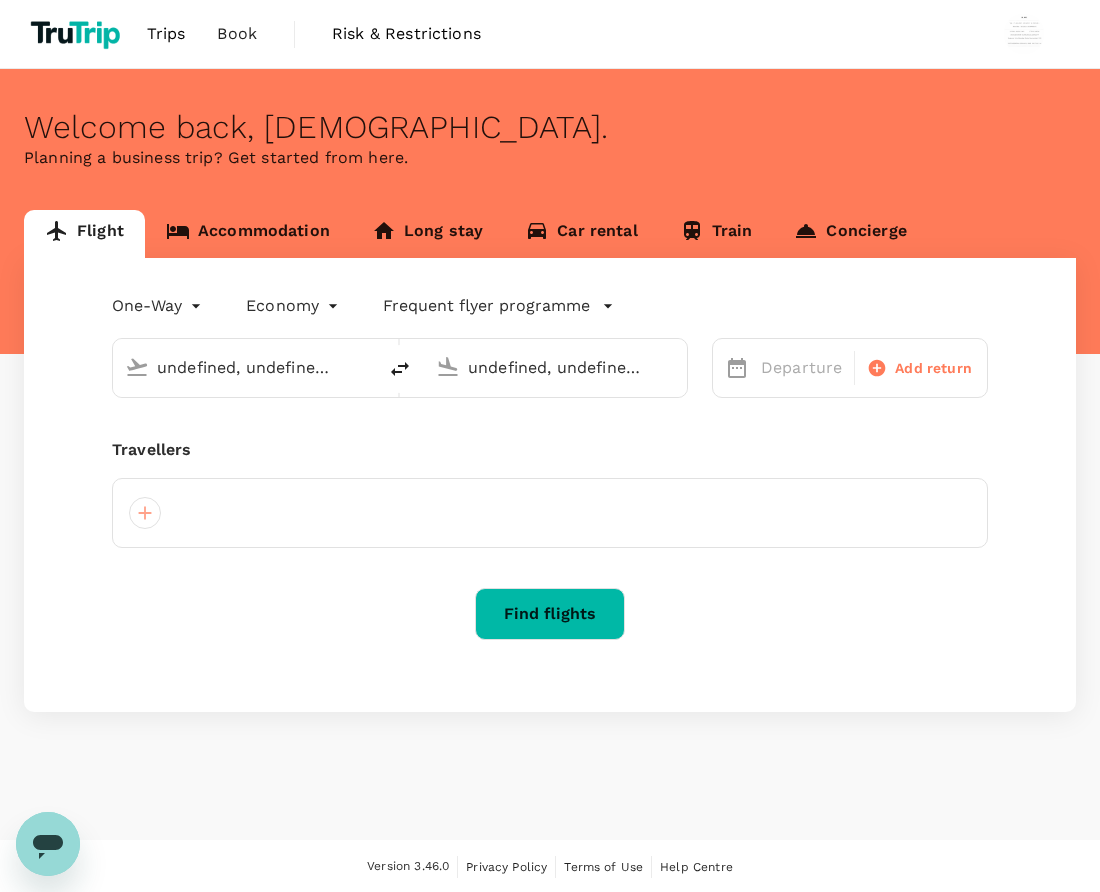 type 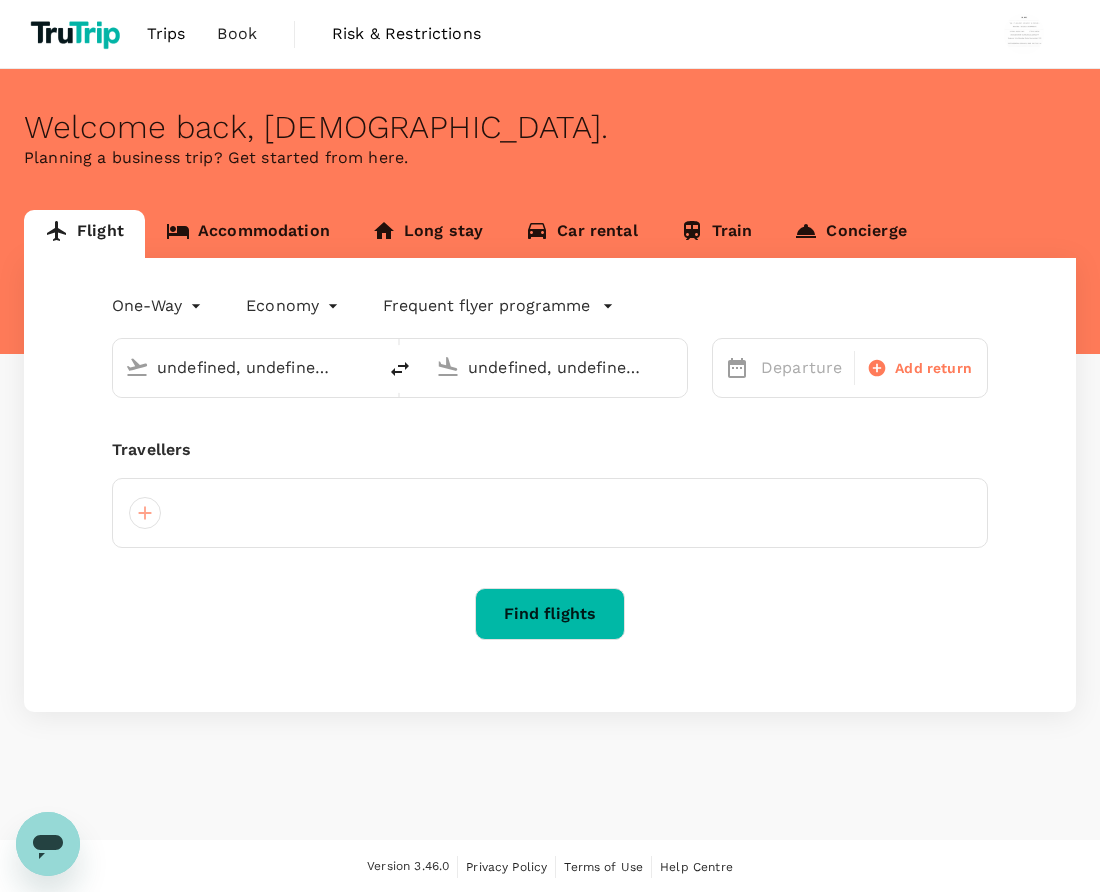 type 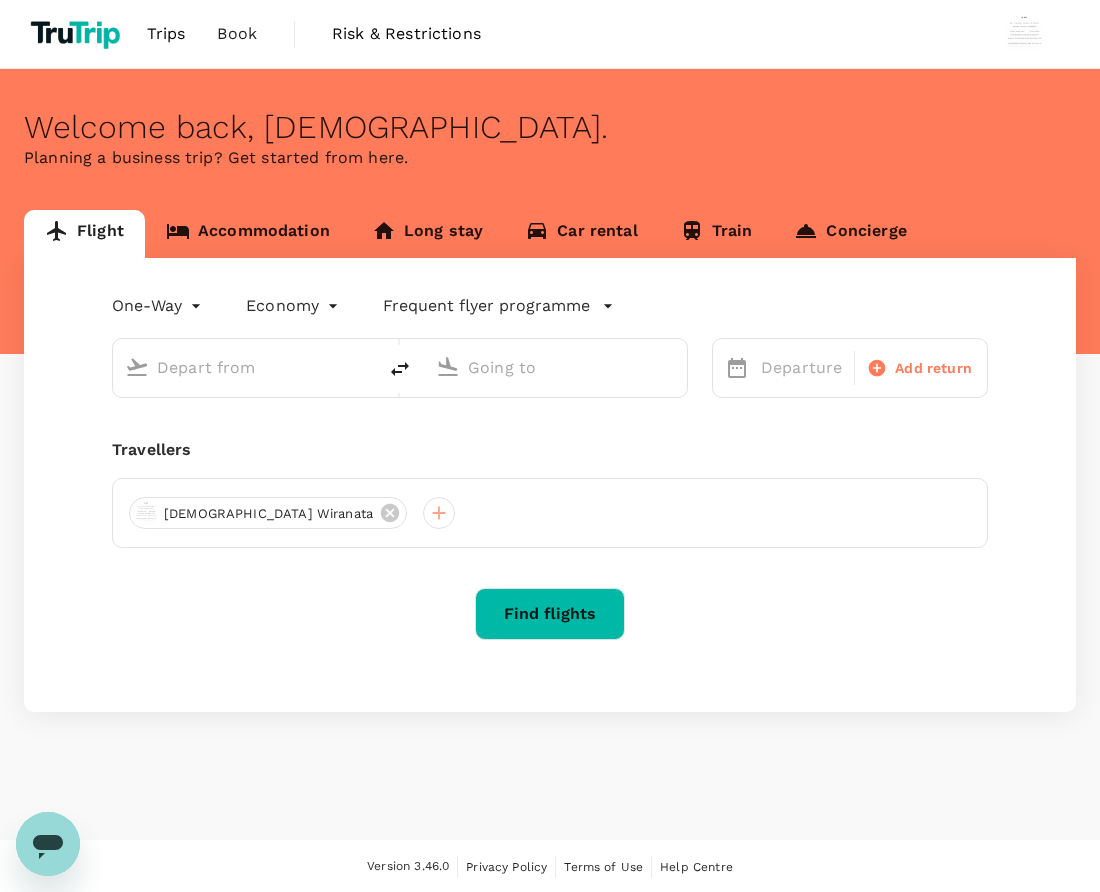 type on "roundtrip" 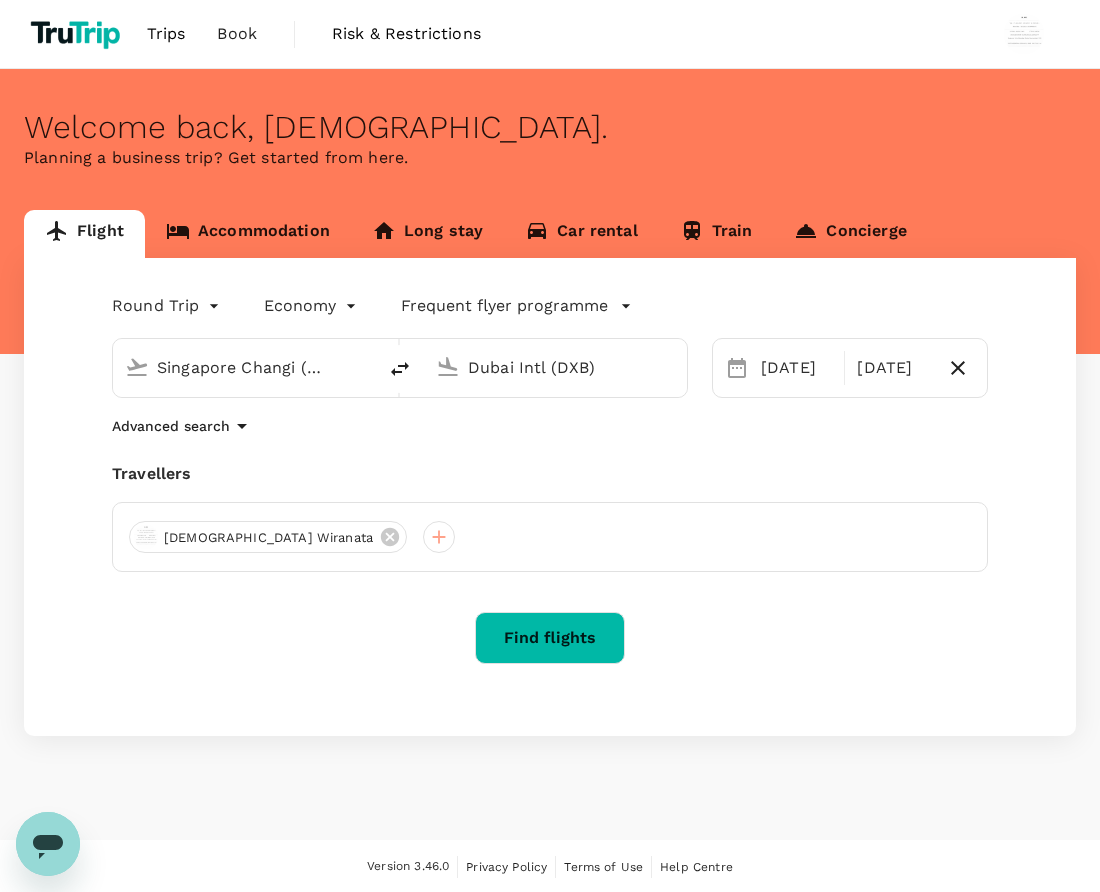 click on "Round Trip roundtrip Economy economy Frequent flyer programme Singapore Changi (SIN) Dubai Intl (DXB) 28 Nov 30 Nov Advanced search Travellers   Wisnu Wiranata Find flights" at bounding box center [550, 497] 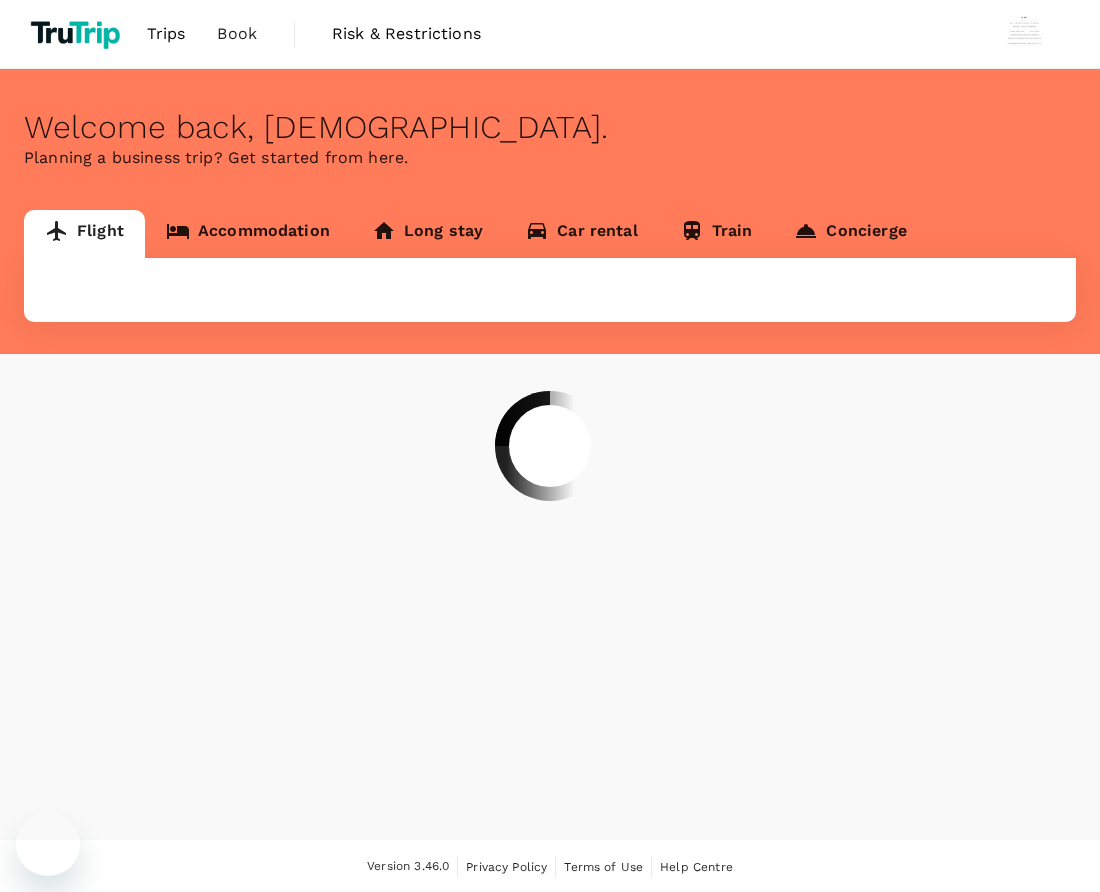 scroll, scrollTop: 0, scrollLeft: 0, axis: both 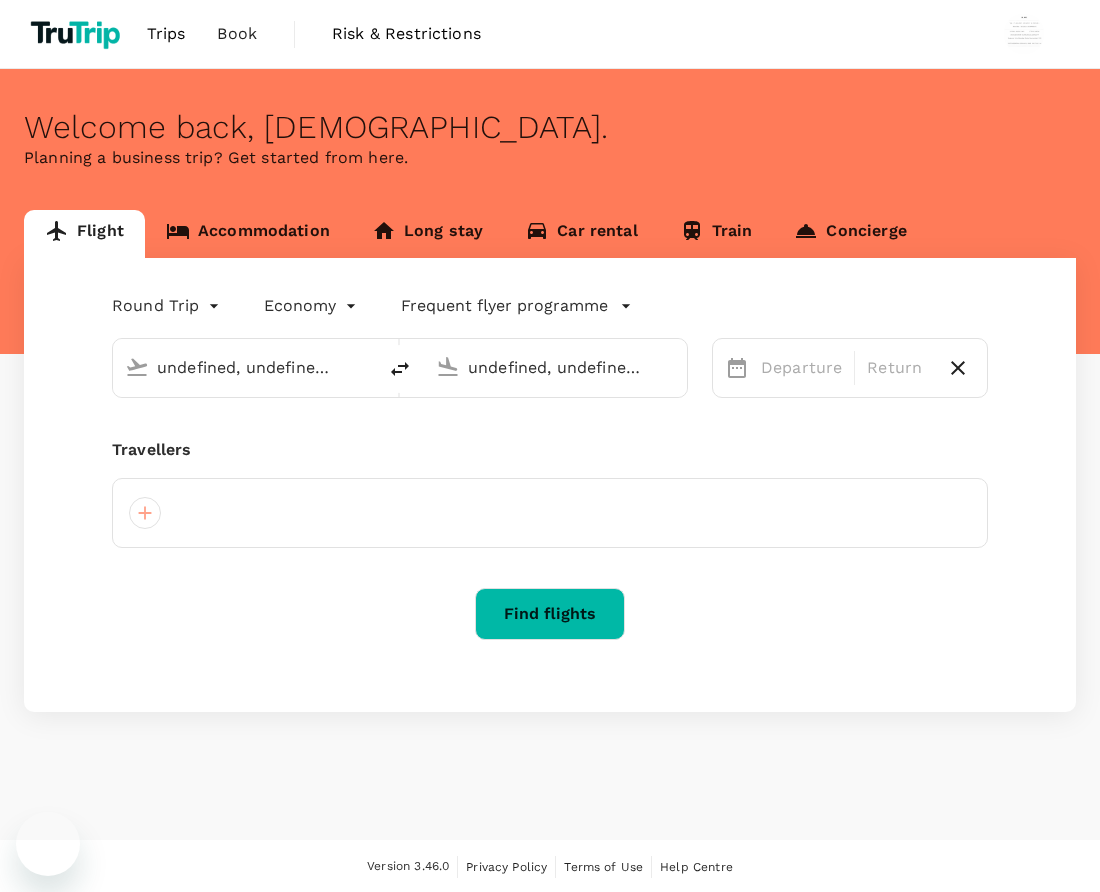 type on "Singapore Changi (SIN)" 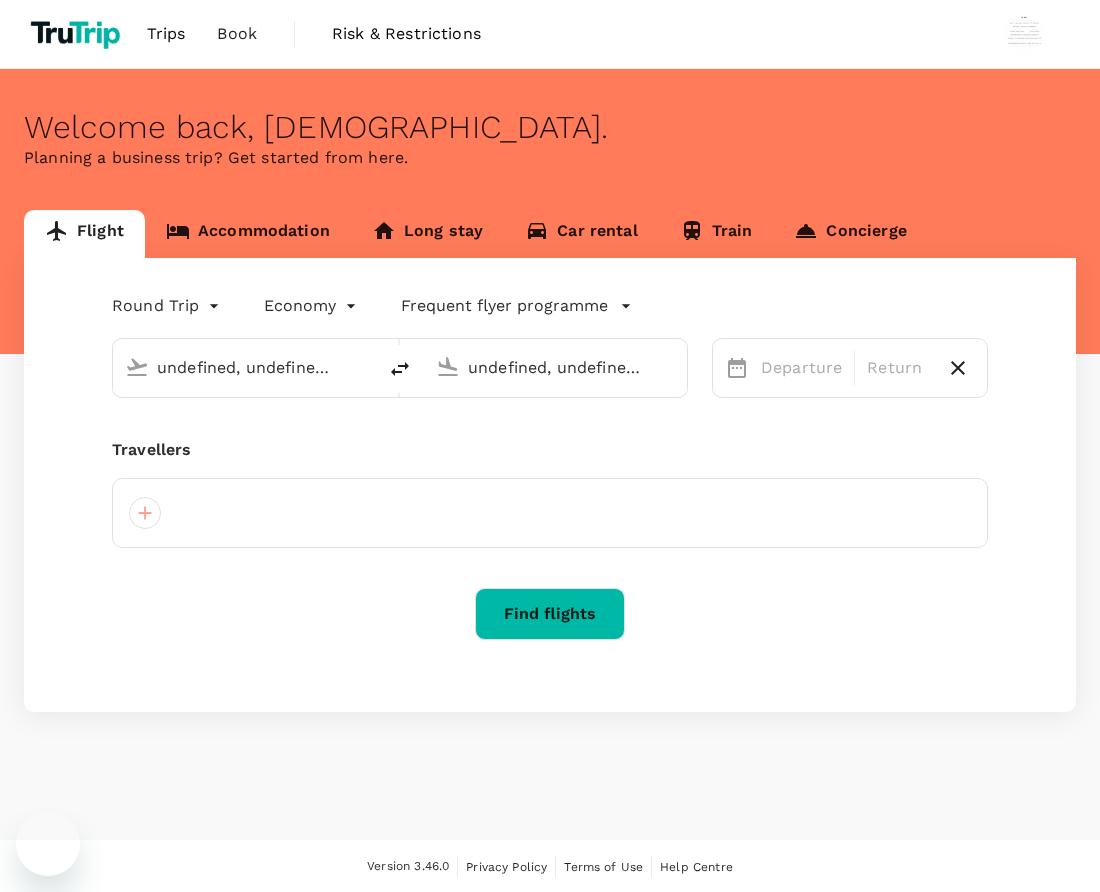 type on "Dubai Intl (DXB)" 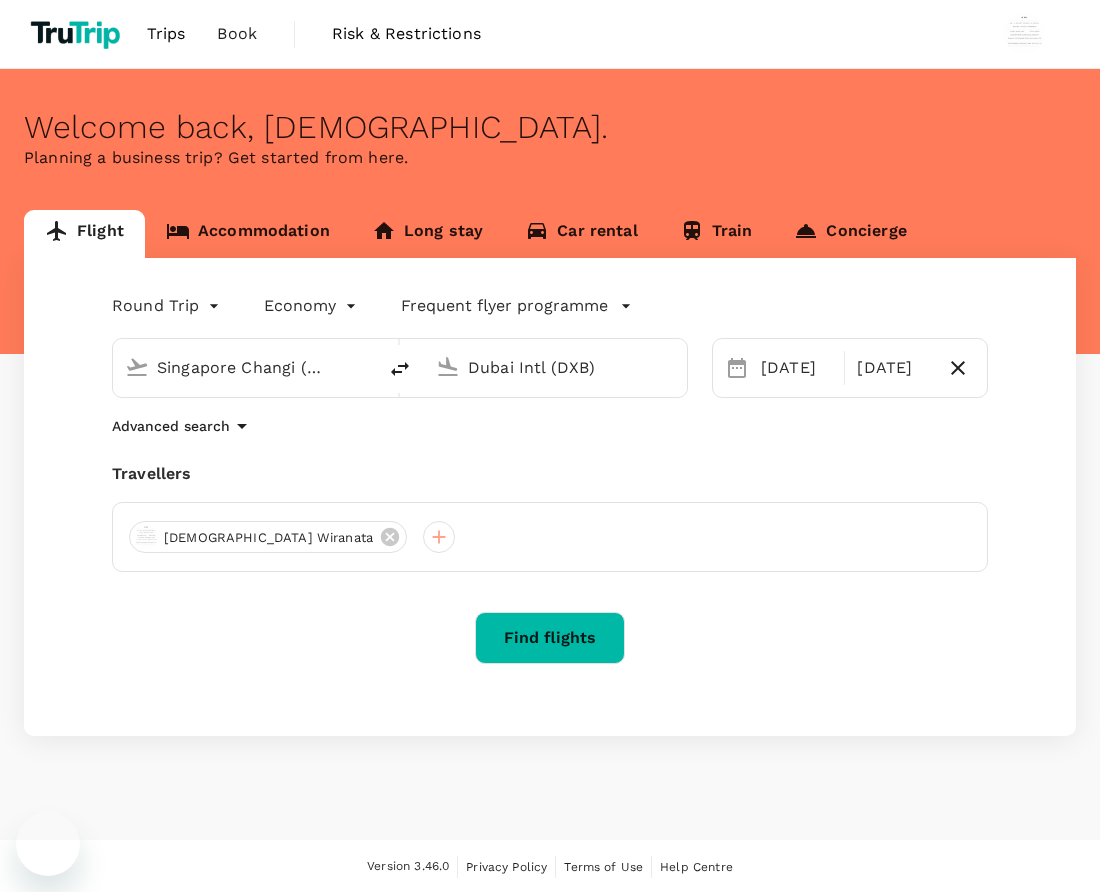 type 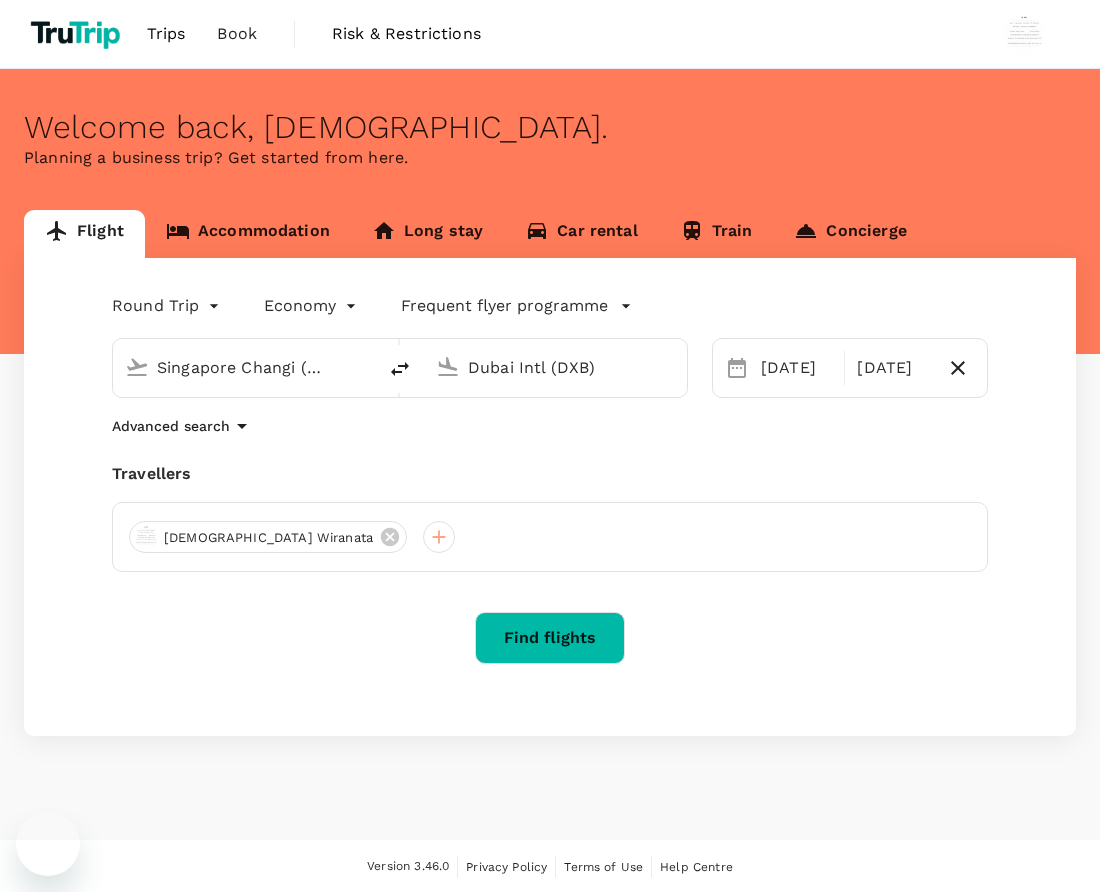 type 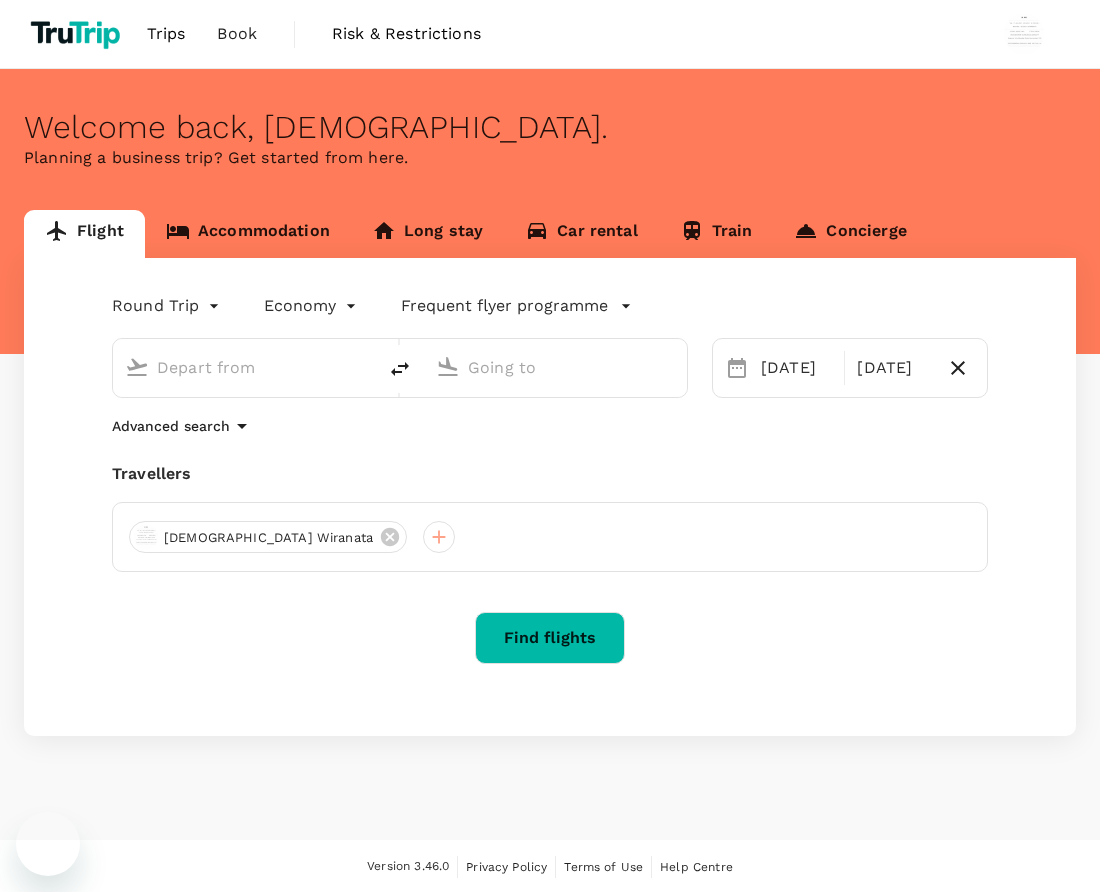 type on "Singapore Changi (SIN)" 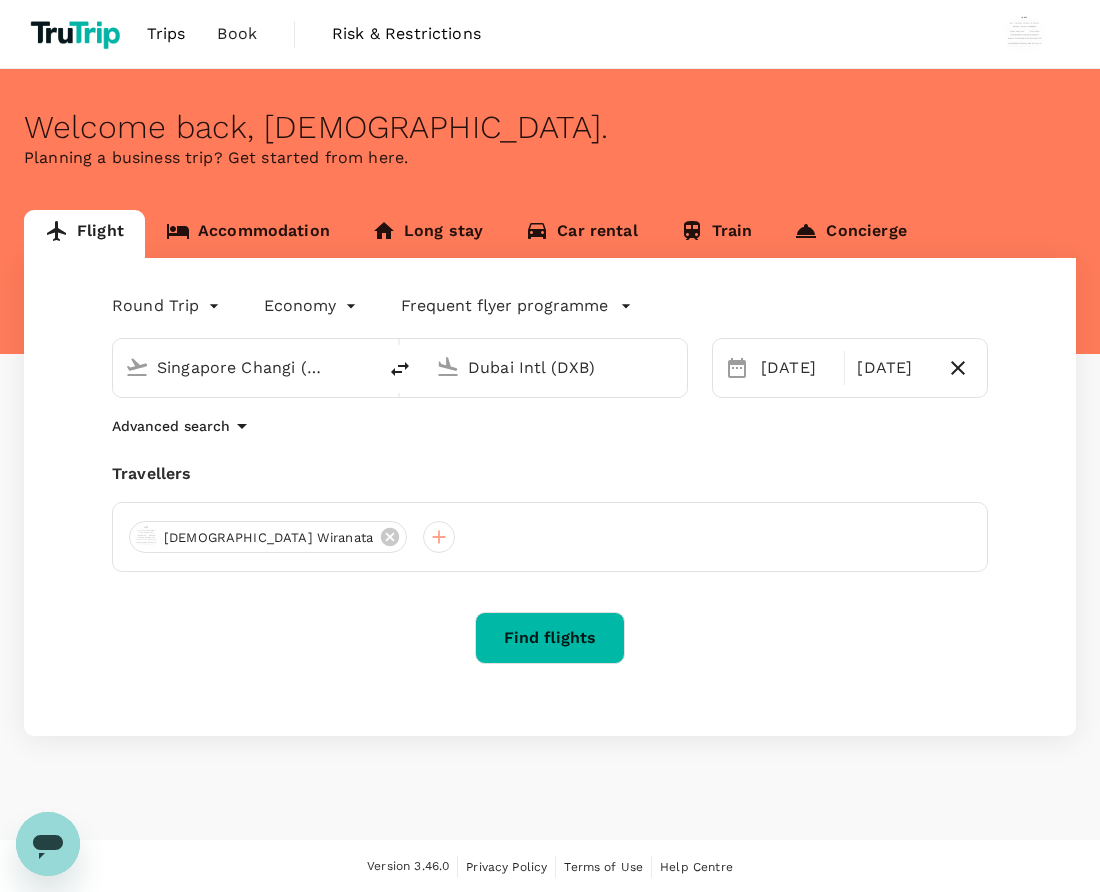 scroll, scrollTop: 0, scrollLeft: 0, axis: both 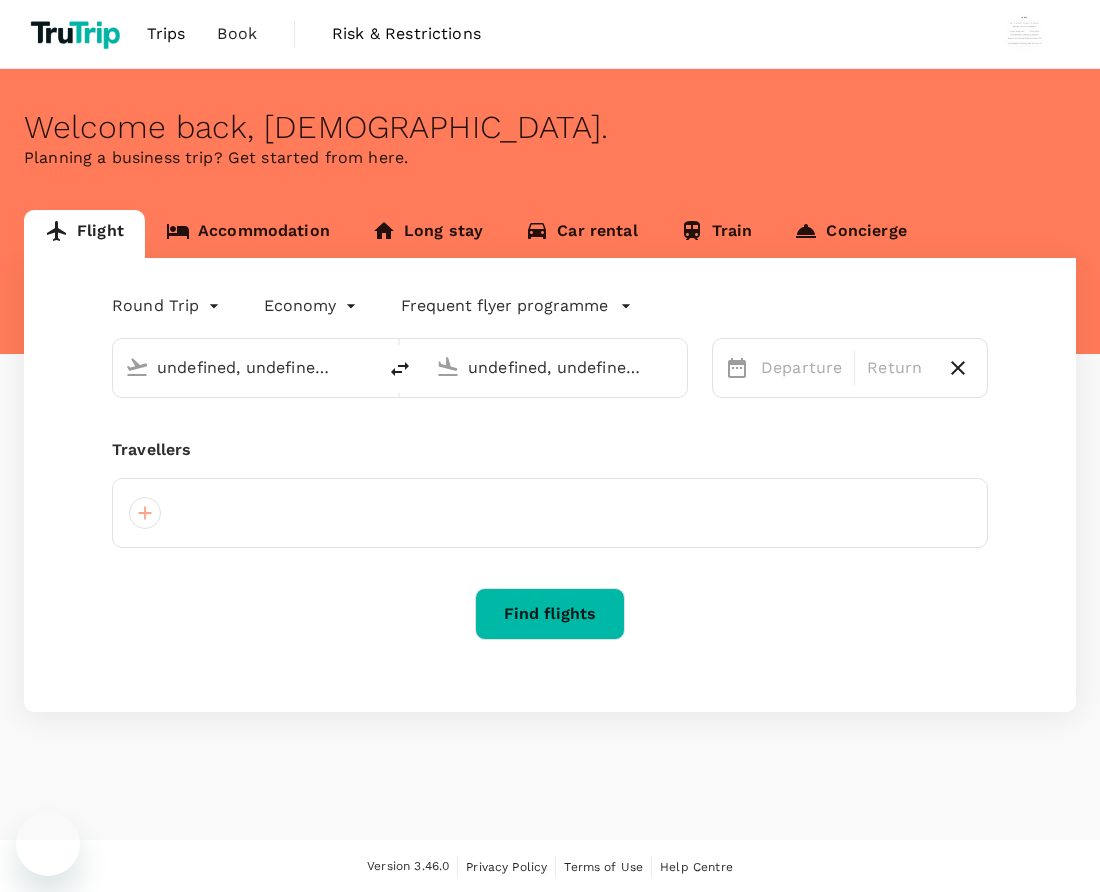type on "Singapore Changi (SIN)" 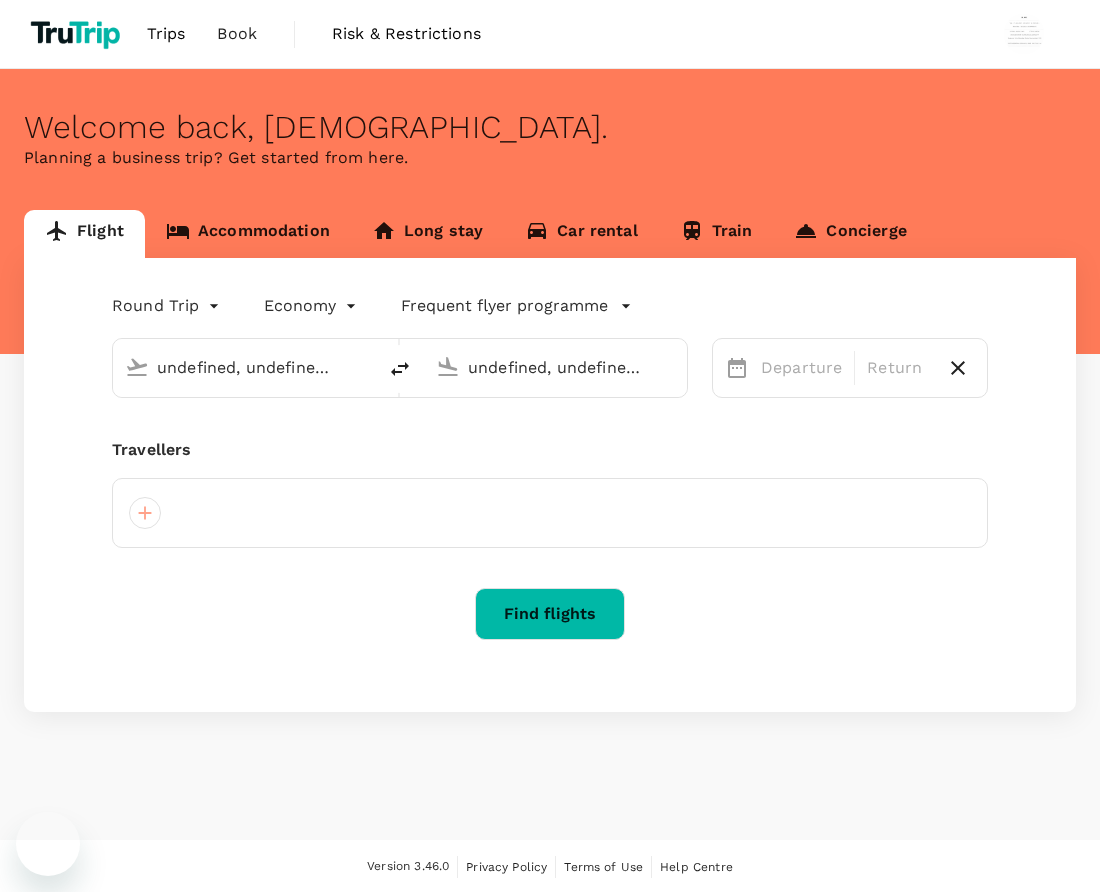 type on "Dubai Intl (DXB)" 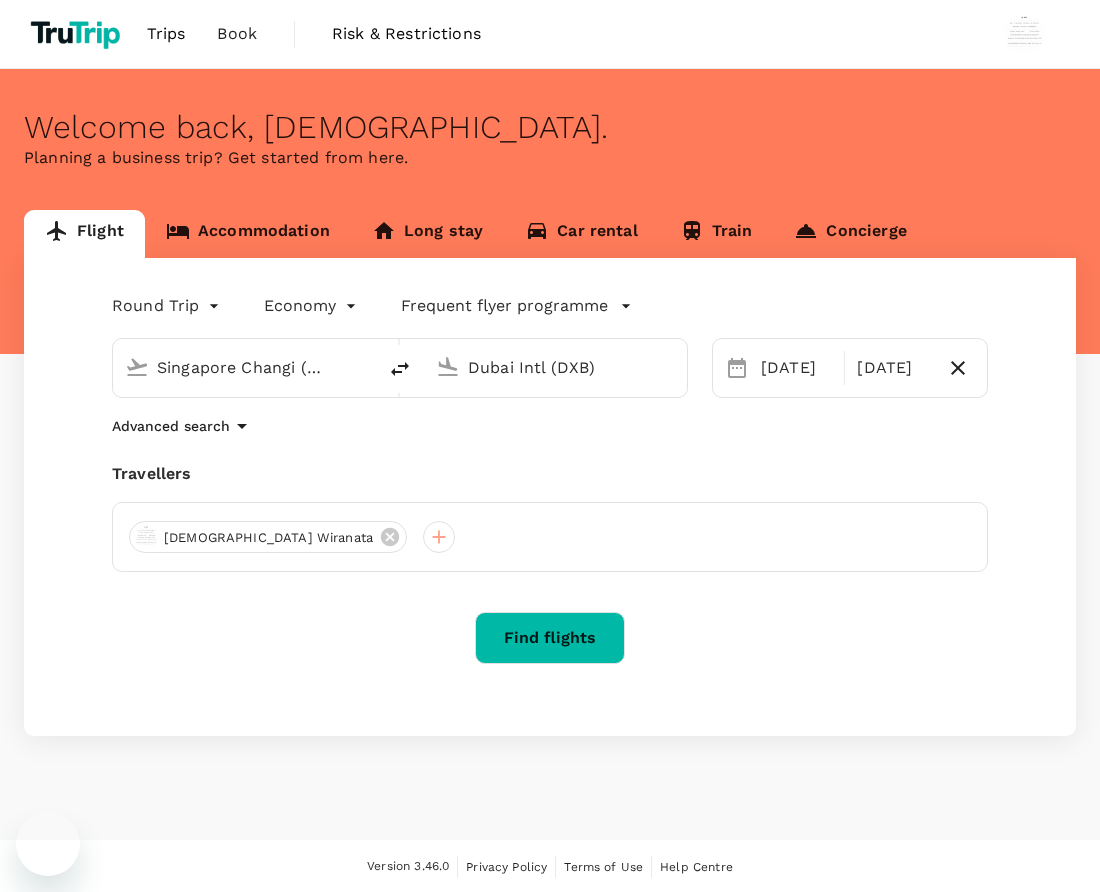 type 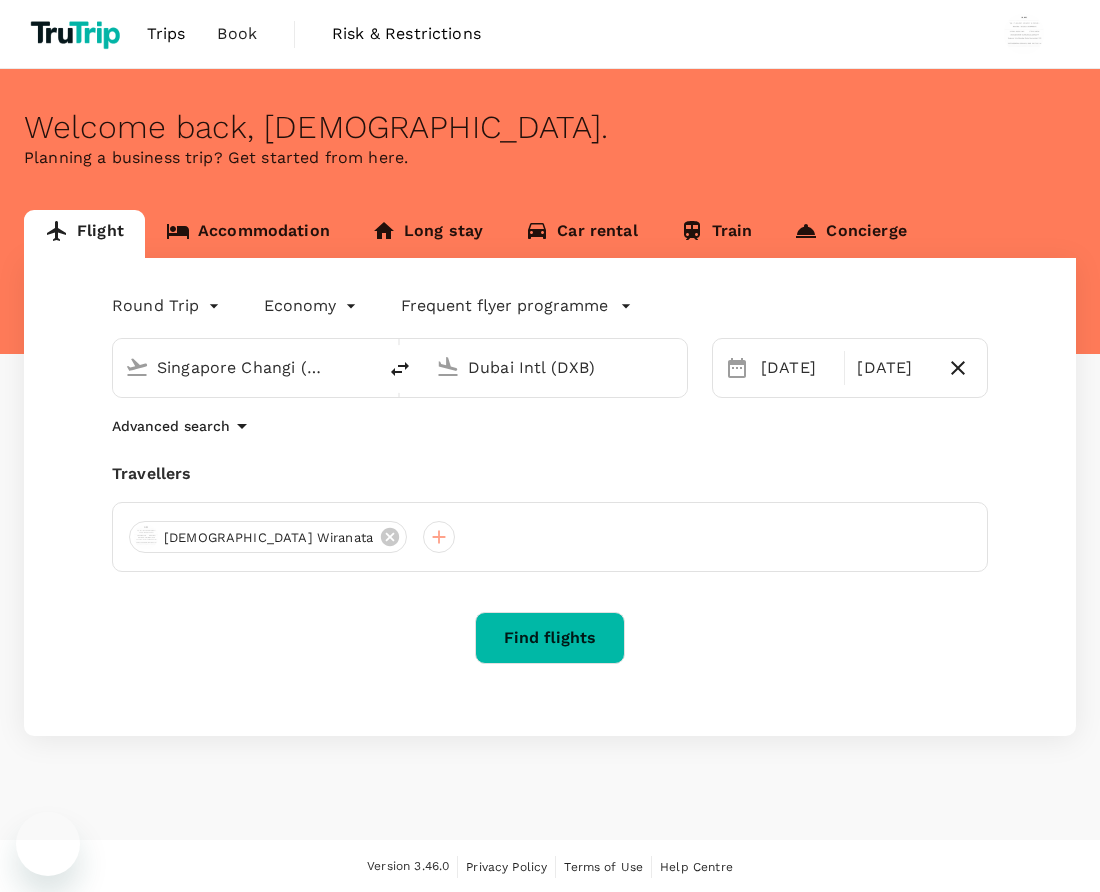 type 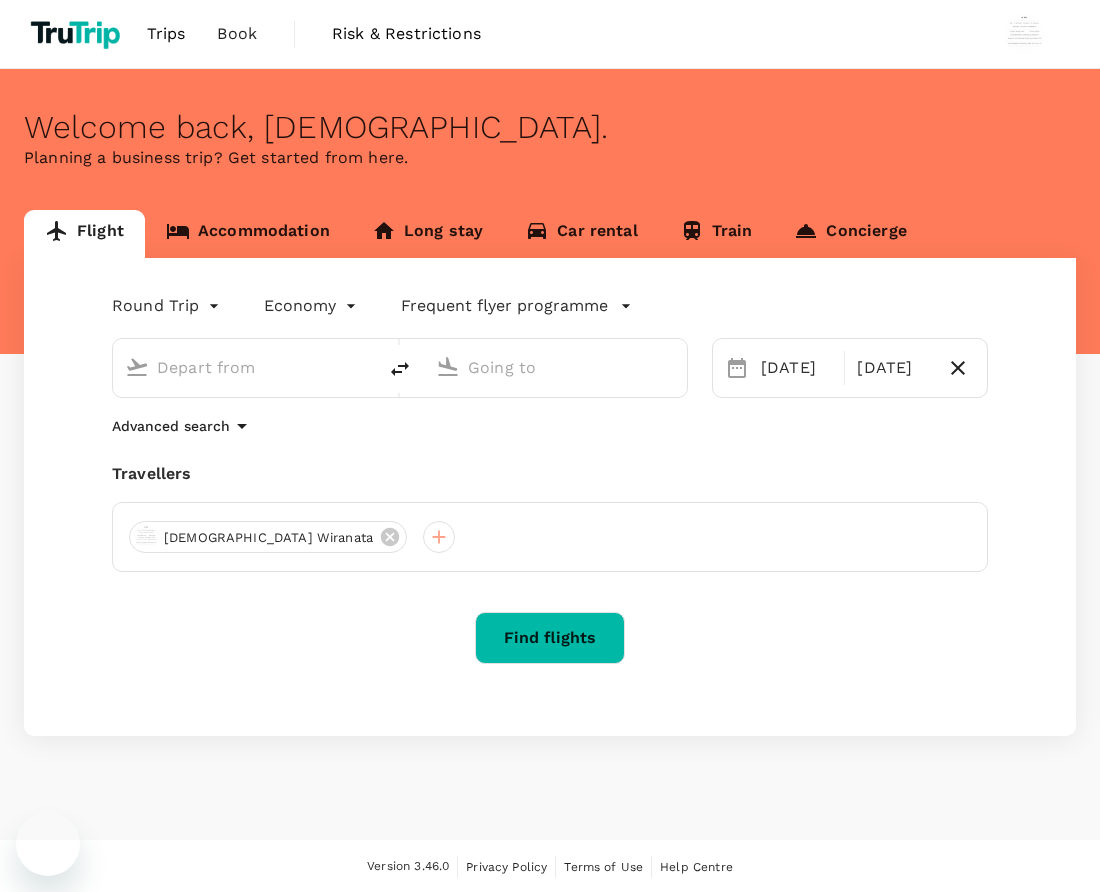 type on "Singapore Changi (SIN)" 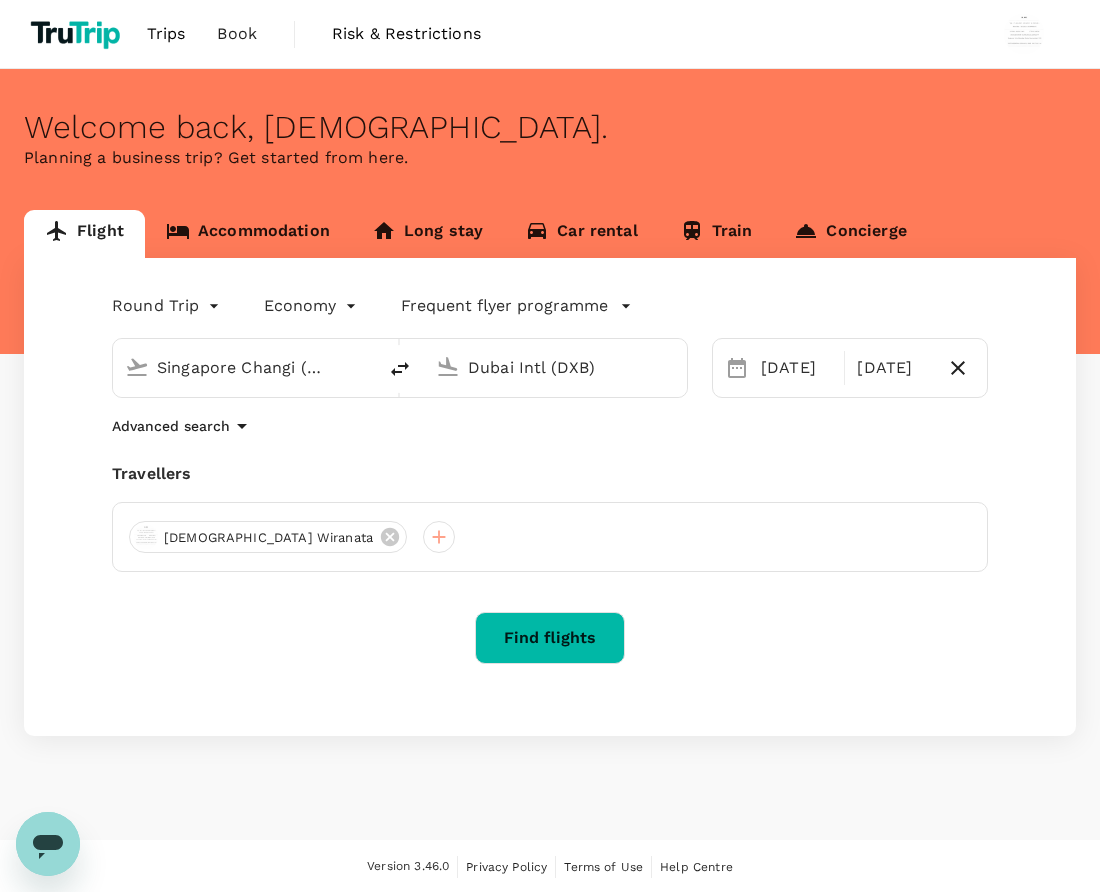 scroll, scrollTop: 0, scrollLeft: 0, axis: both 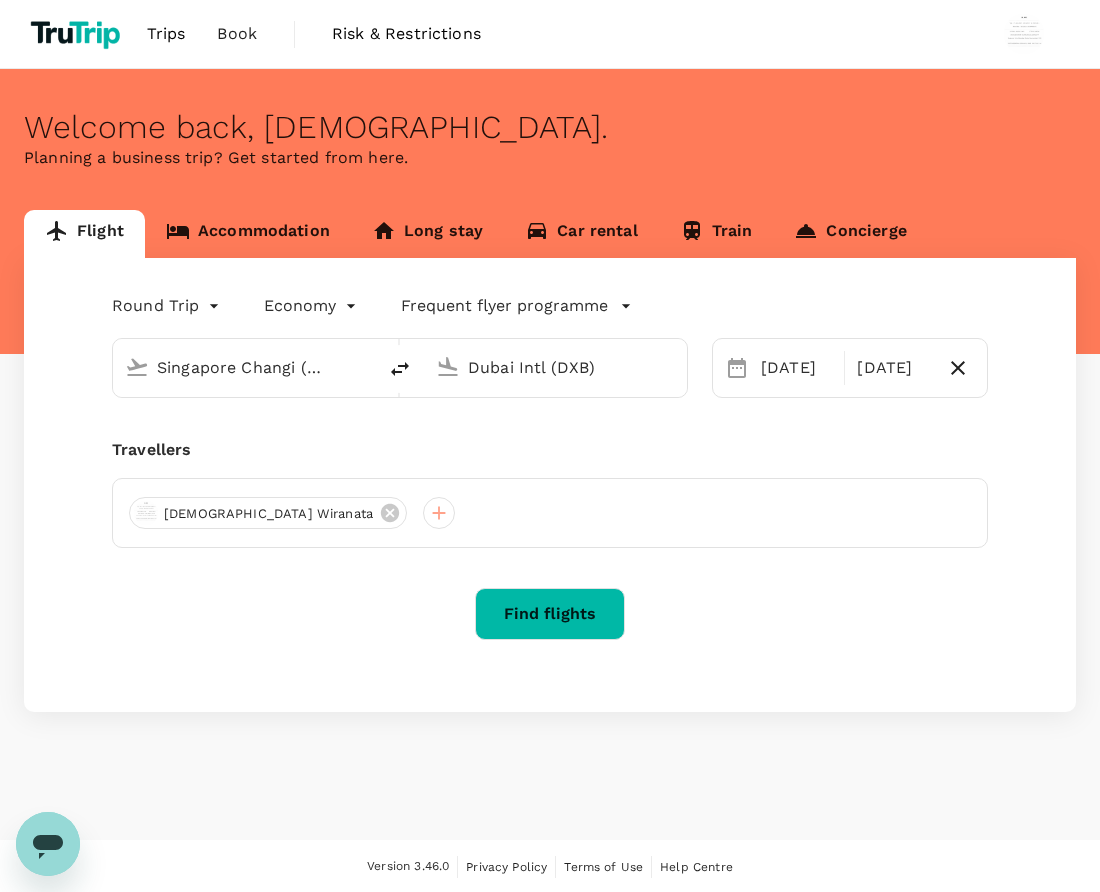 type on "Singapore Changi (SIN)" 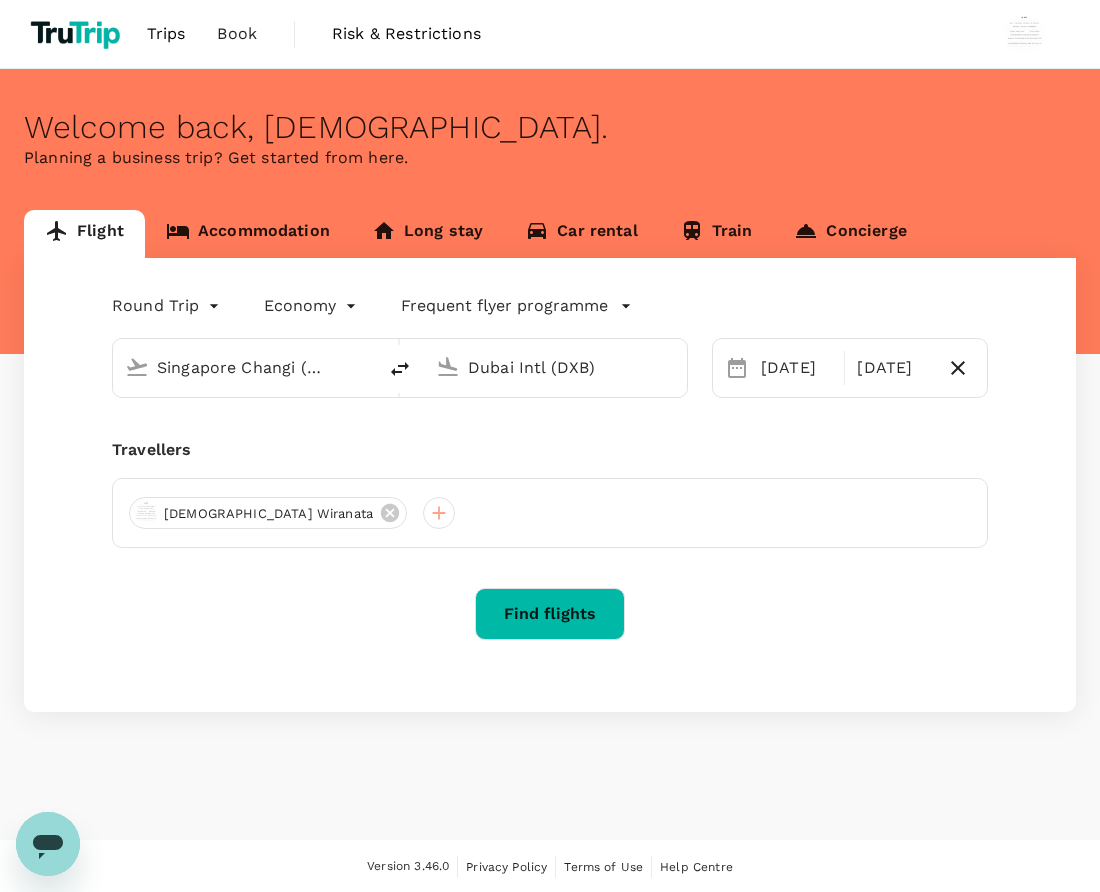 type on "Dubai Intl (DXB)" 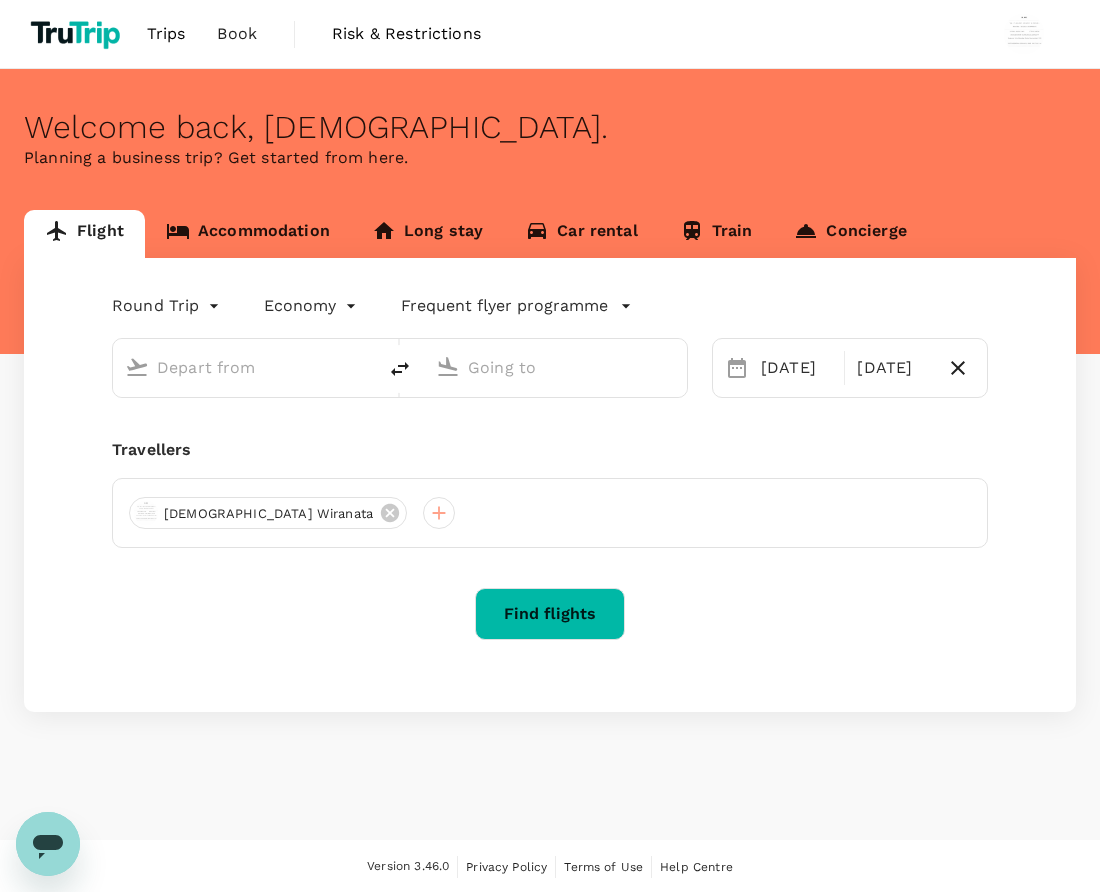 scroll, scrollTop: 0, scrollLeft: 0, axis: both 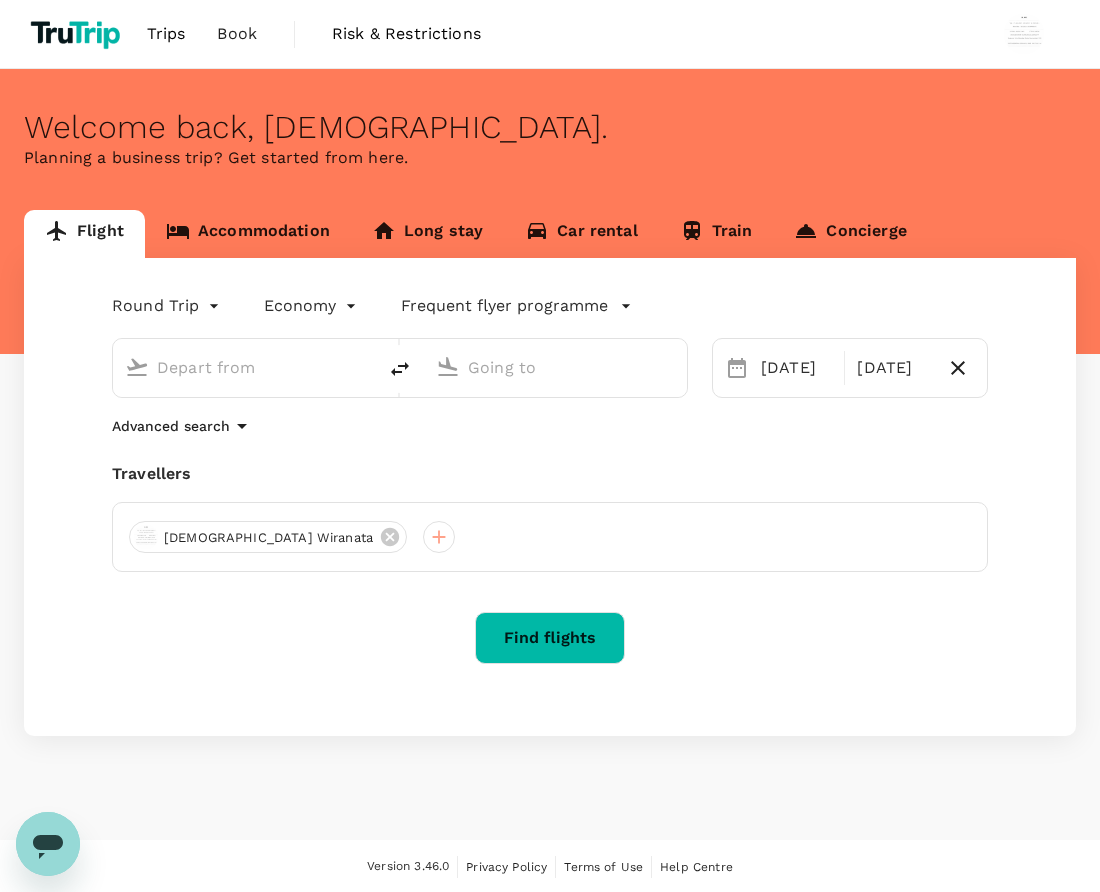 type on "Singapore Changi (SIN)" 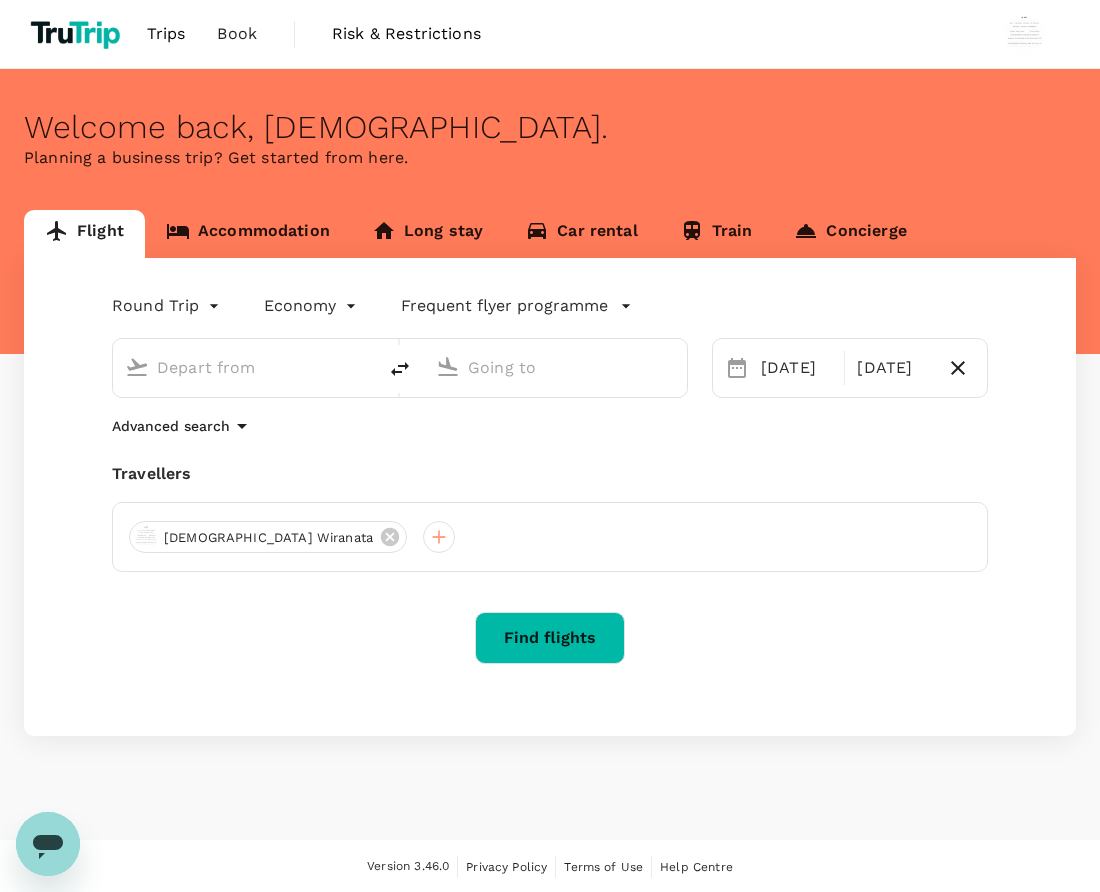 type on "Dubai Intl (DXB)" 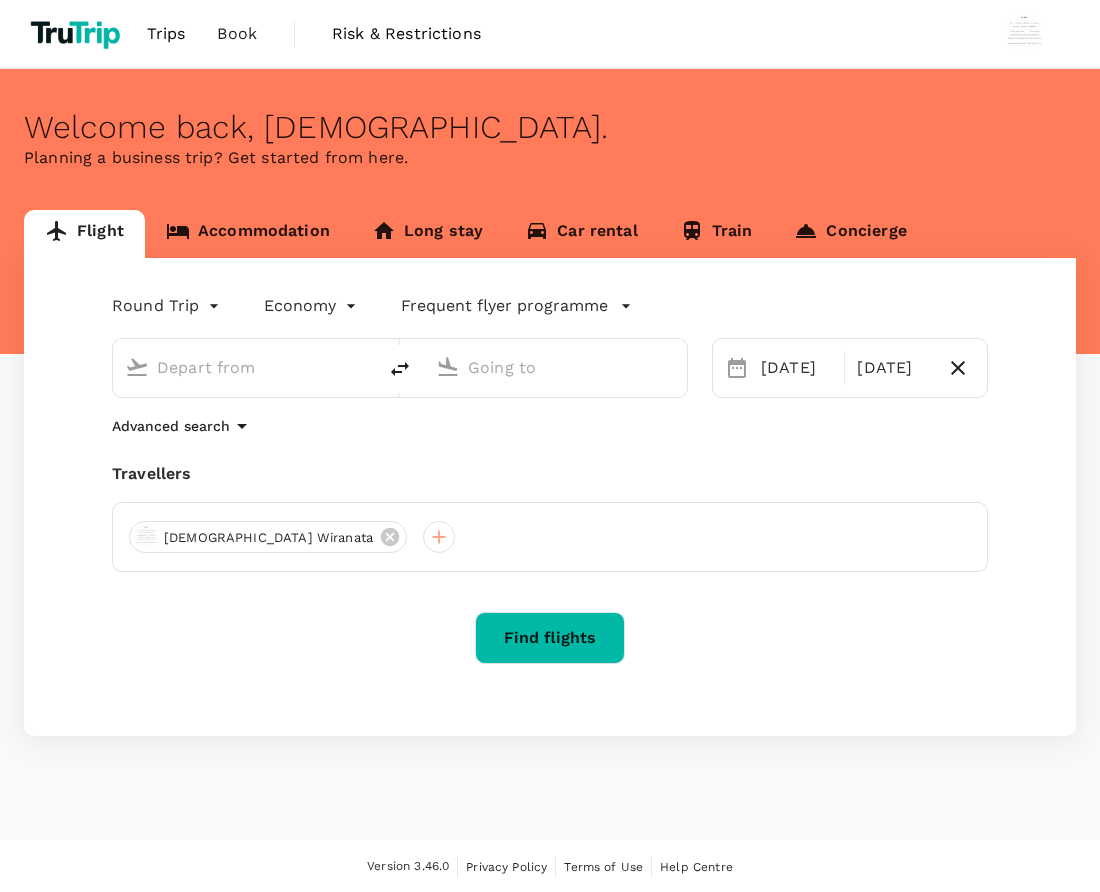 type on "Singapore Changi (SIN)" 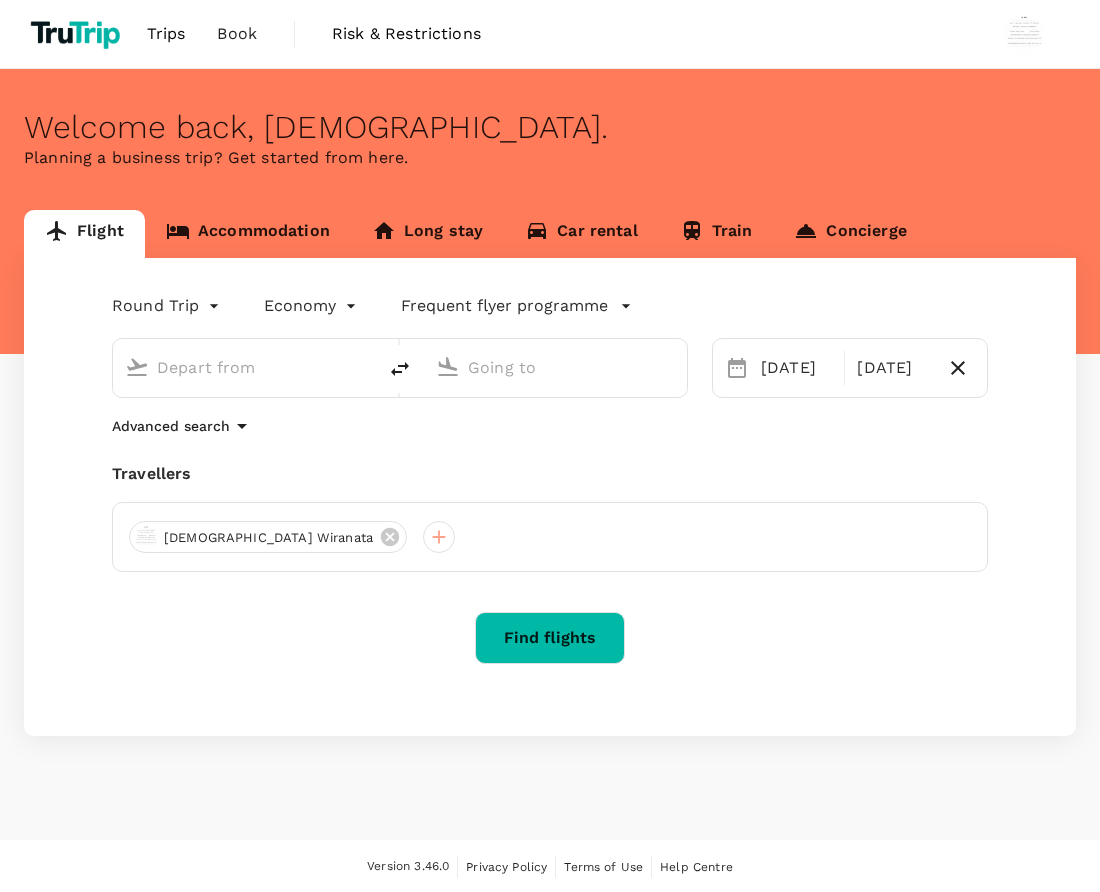 type on "Dubai Intl (DXB)" 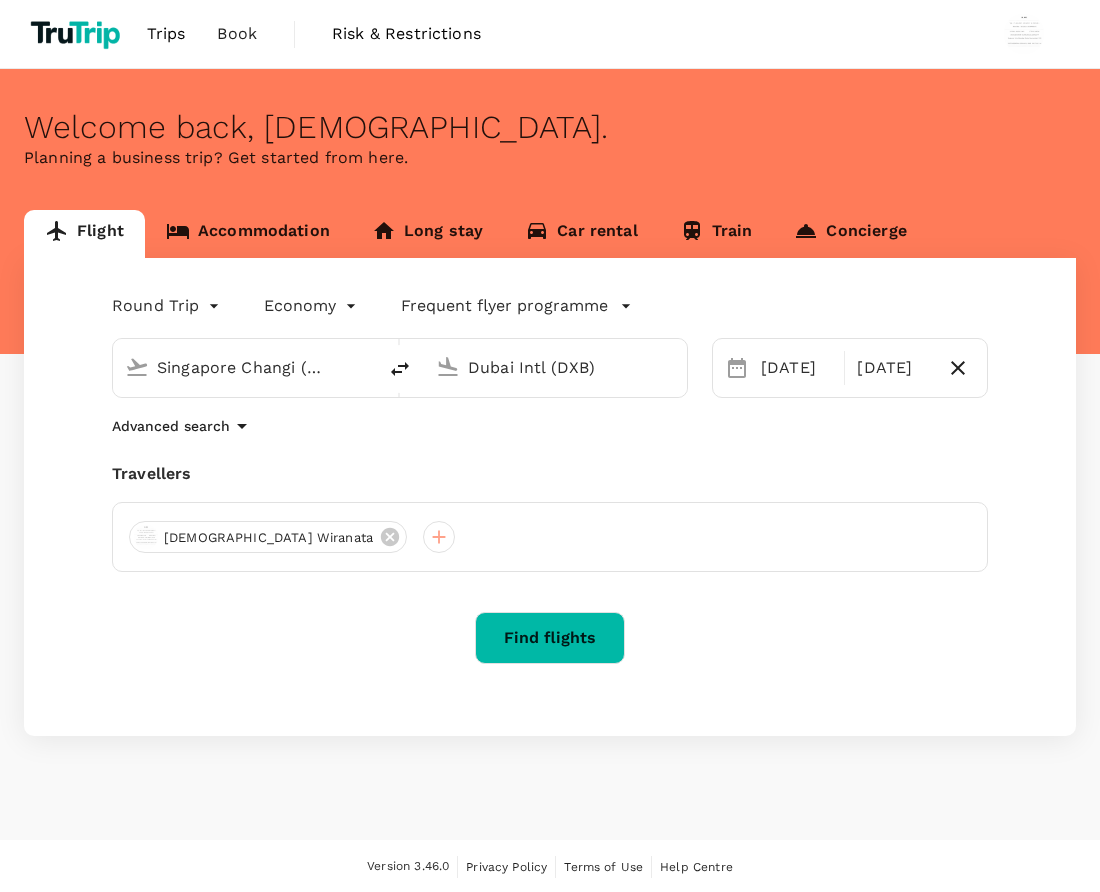 scroll, scrollTop: 0, scrollLeft: 0, axis: both 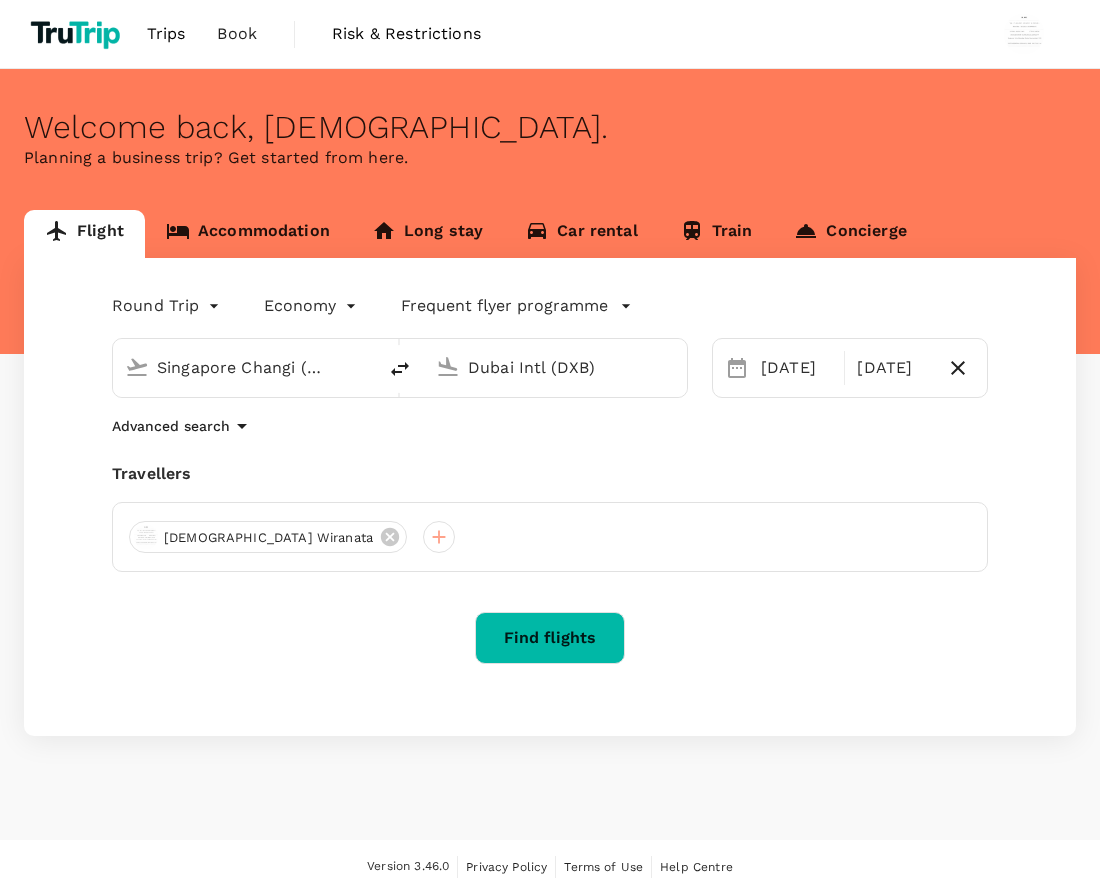 type 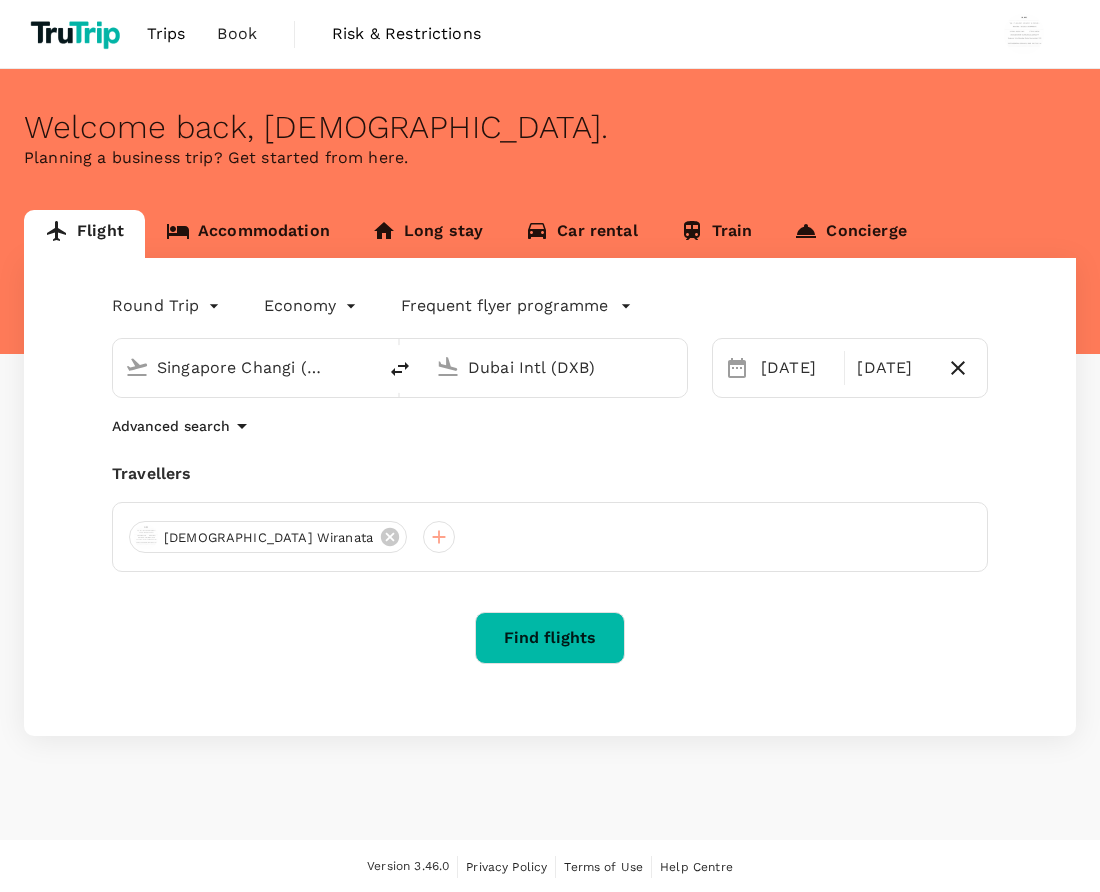 type 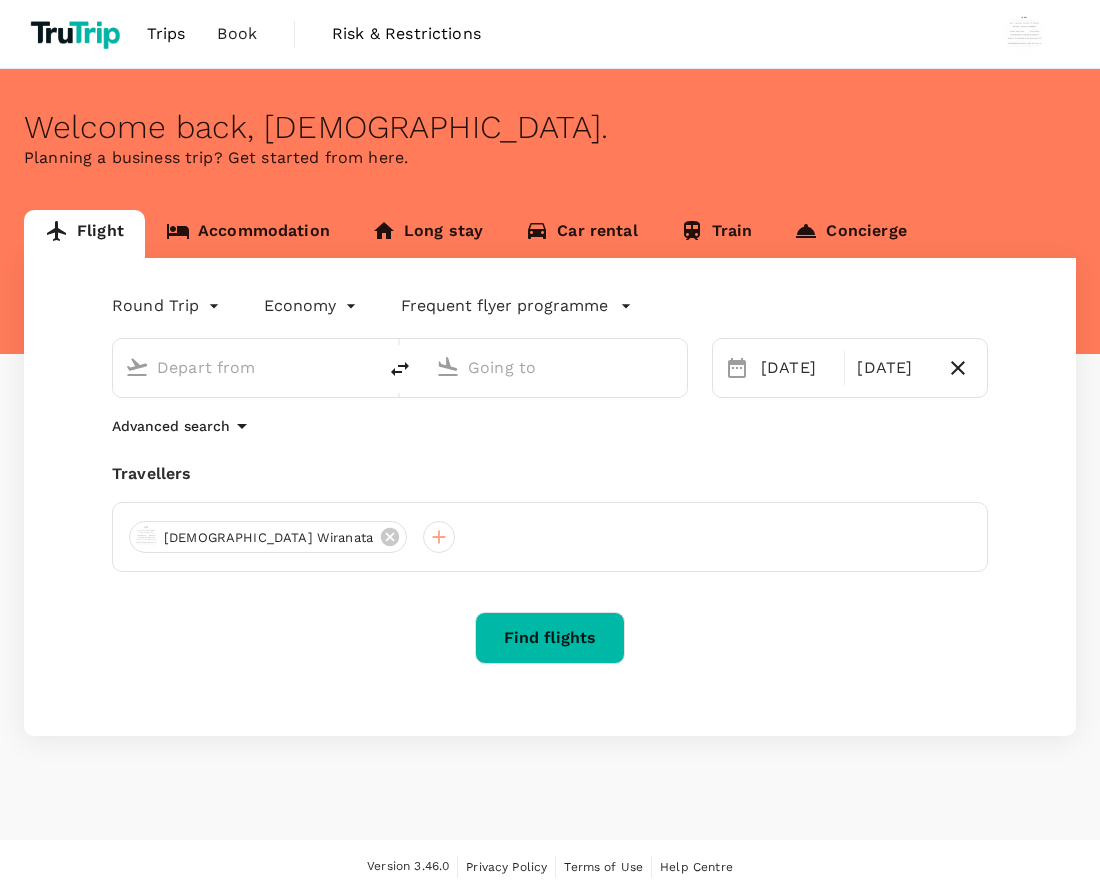scroll, scrollTop: 0, scrollLeft: 0, axis: both 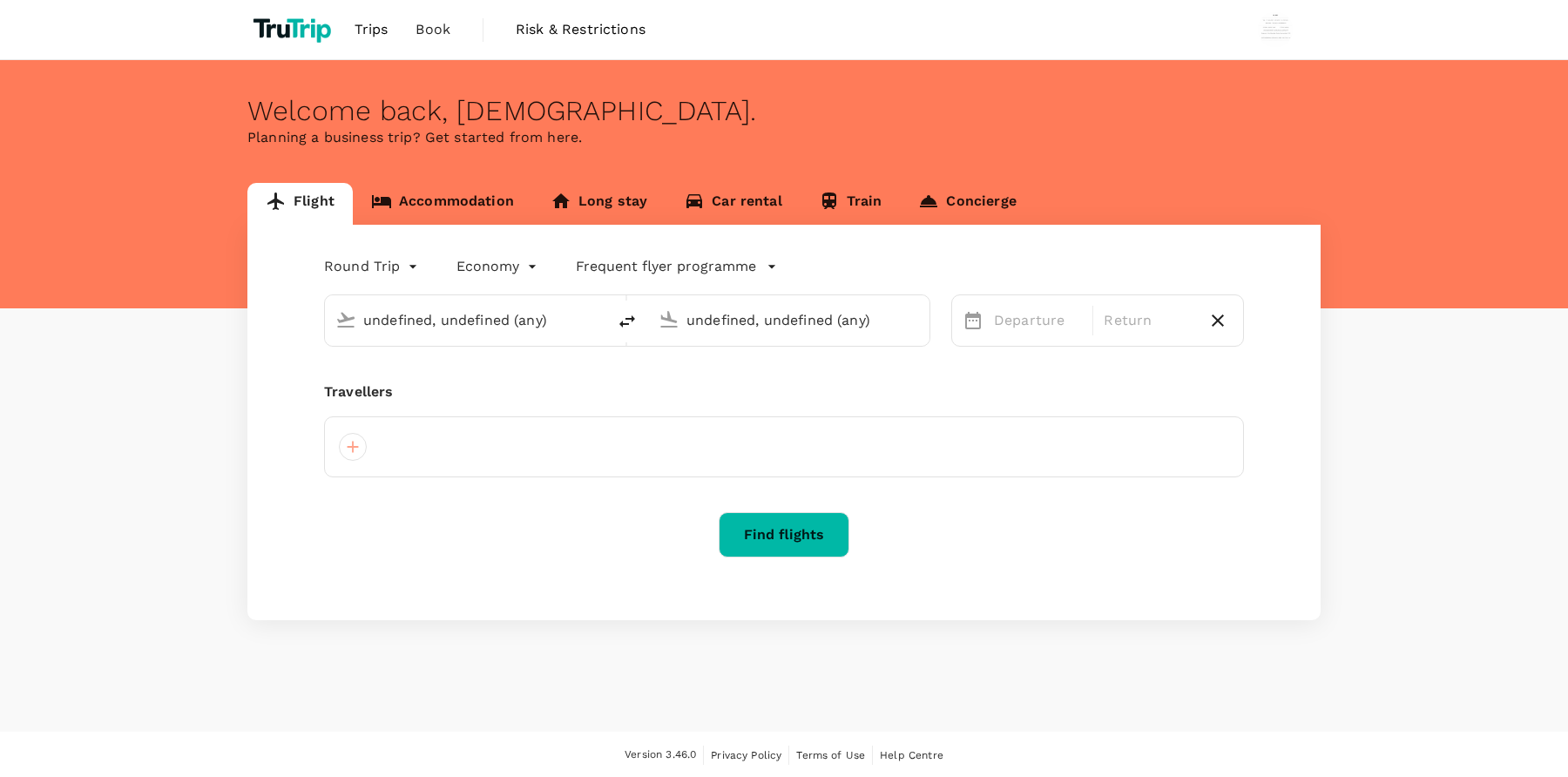 type on "Singapore Changi (SIN)" 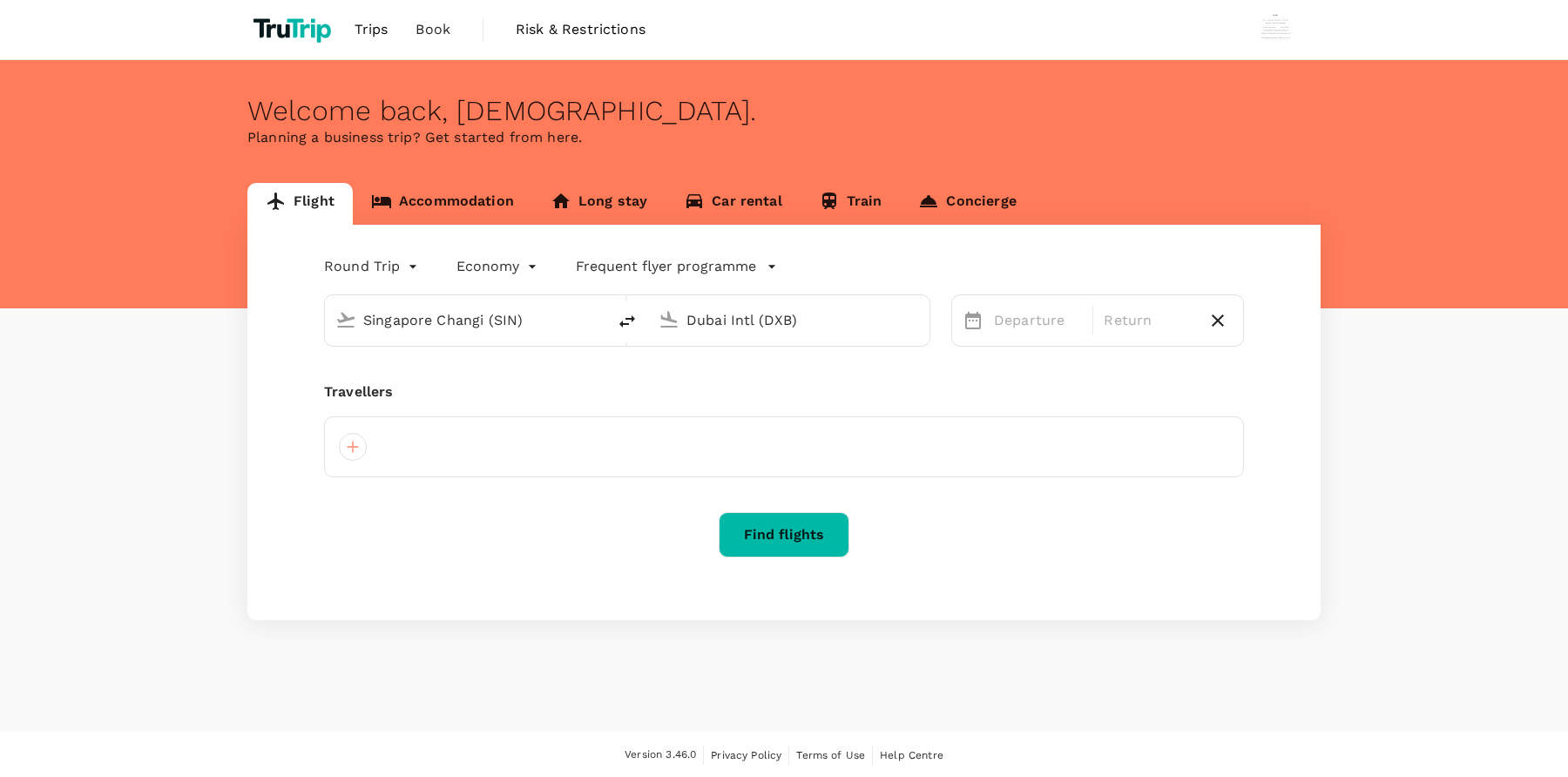 scroll, scrollTop: 0, scrollLeft: 0, axis: both 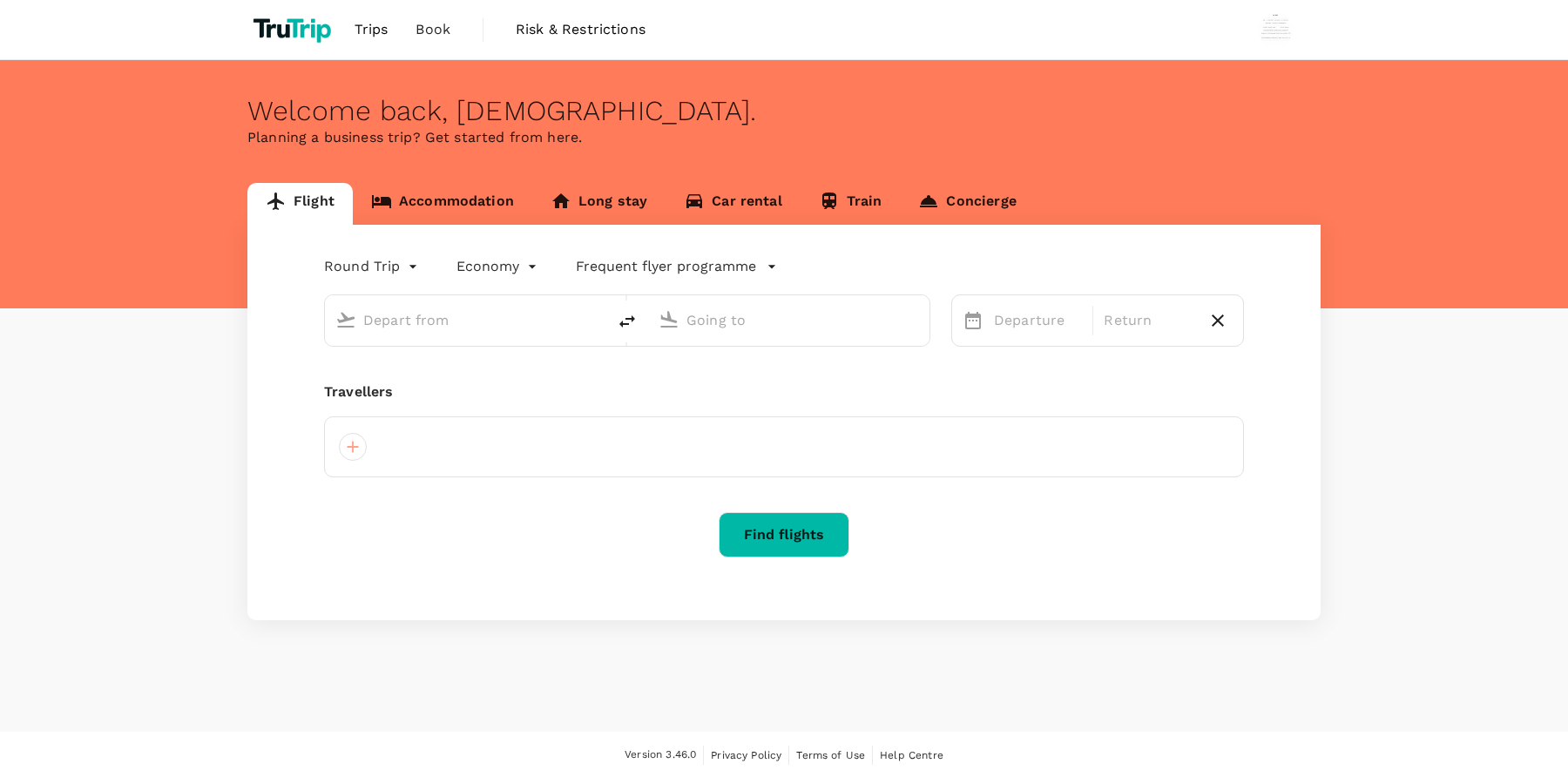 type on "Singapore Changi (SIN)" 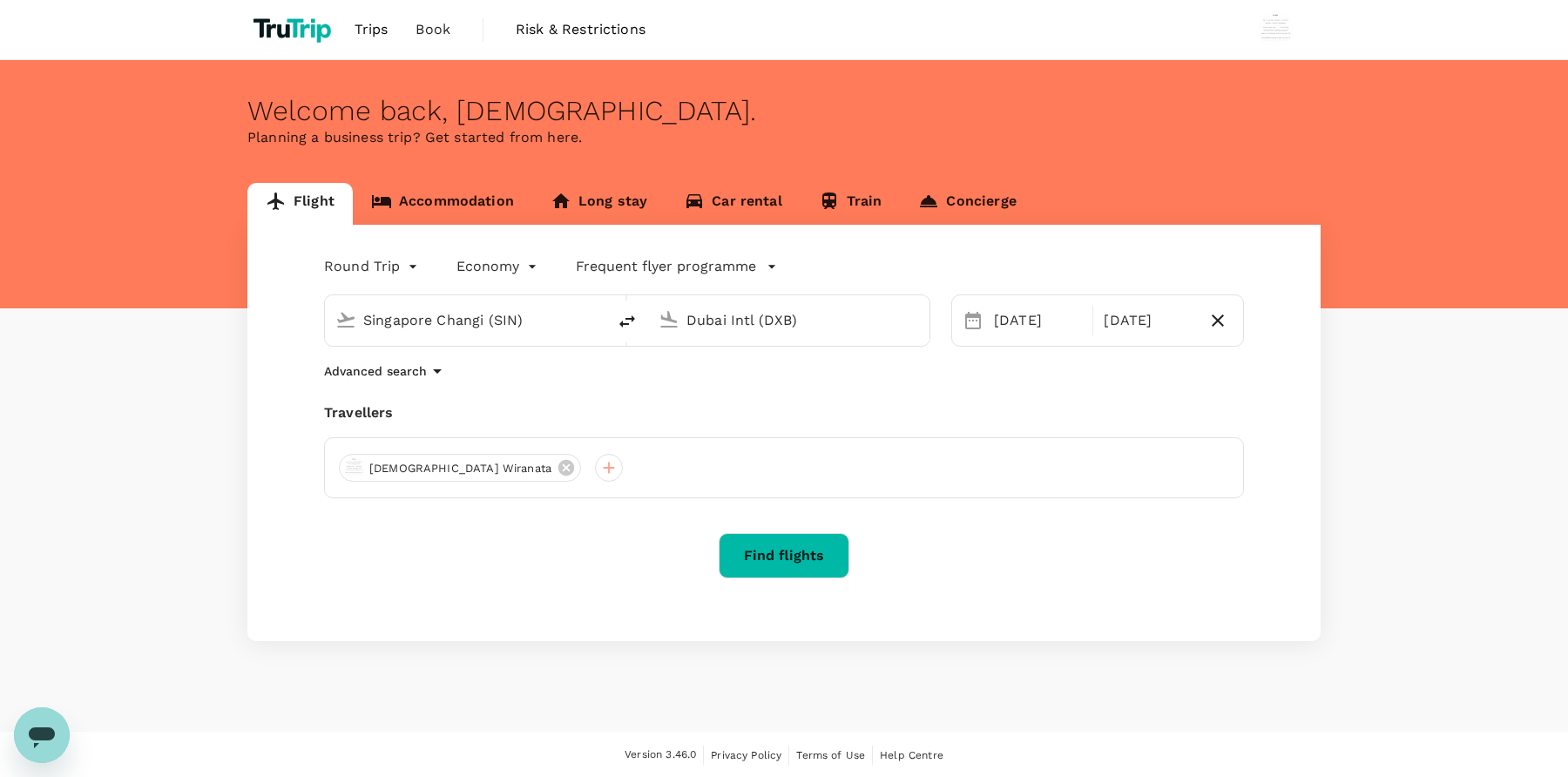 scroll, scrollTop: 0, scrollLeft: 0, axis: both 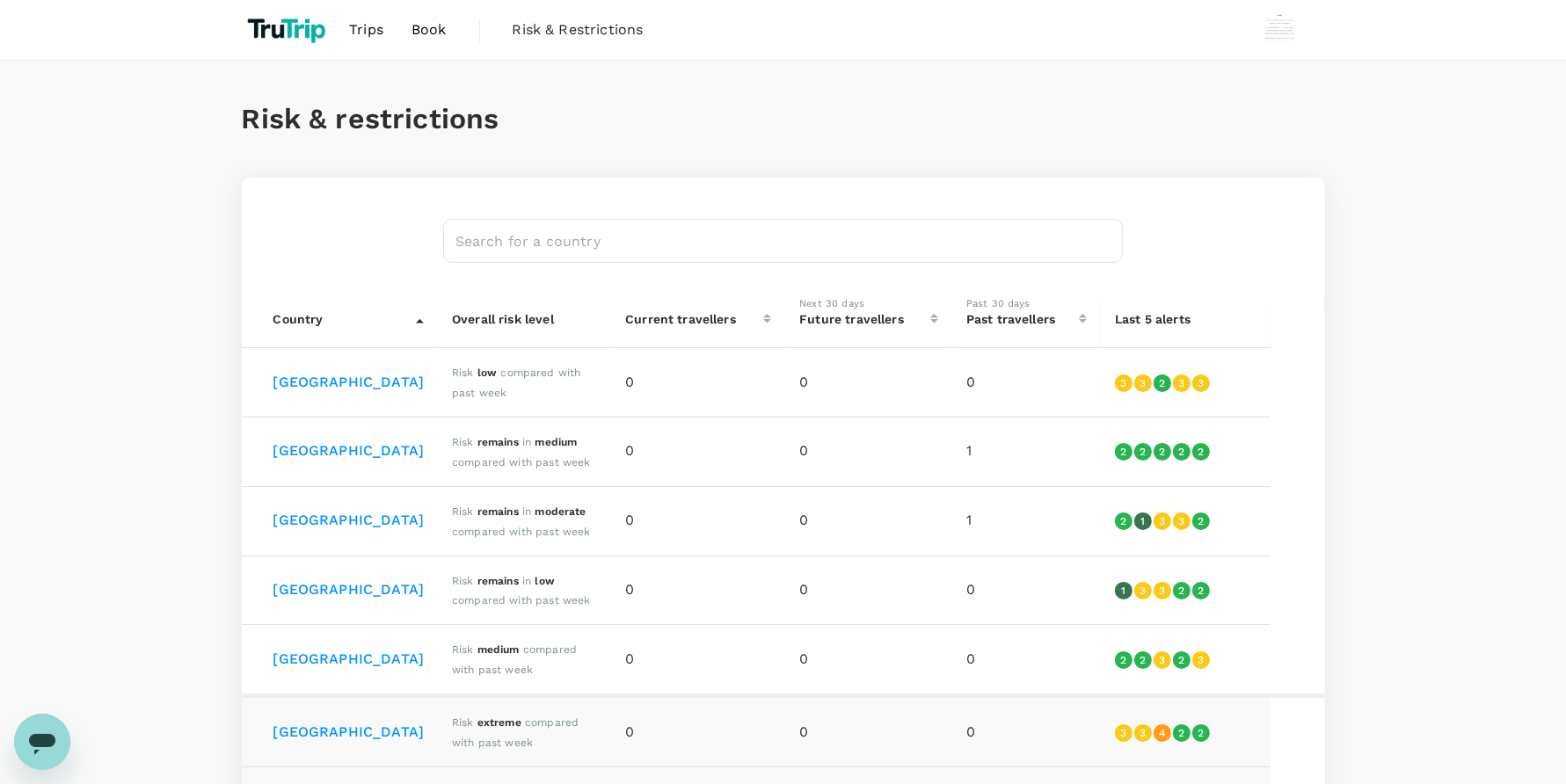 click on "Book" at bounding box center (429, 30) 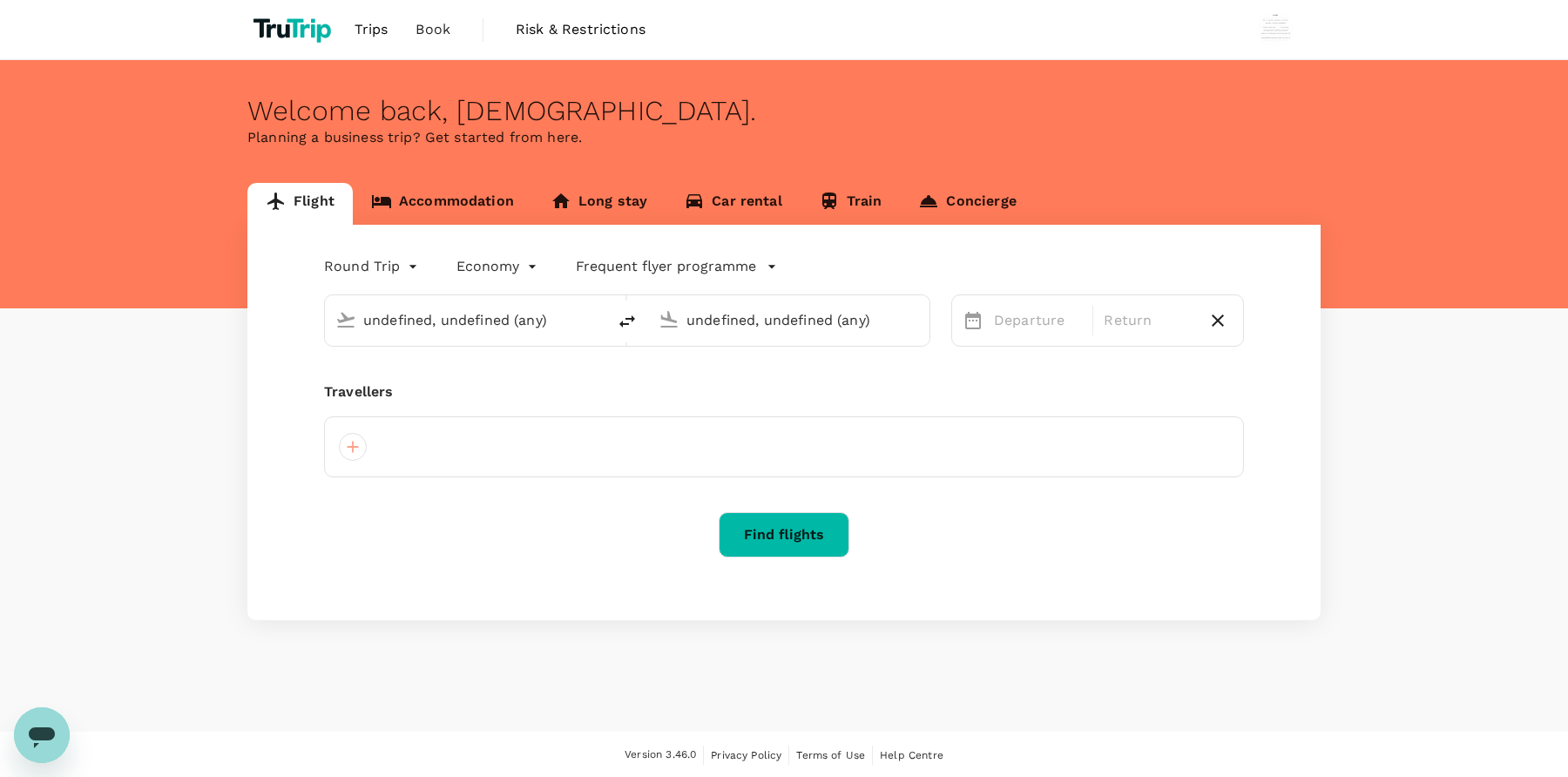 type 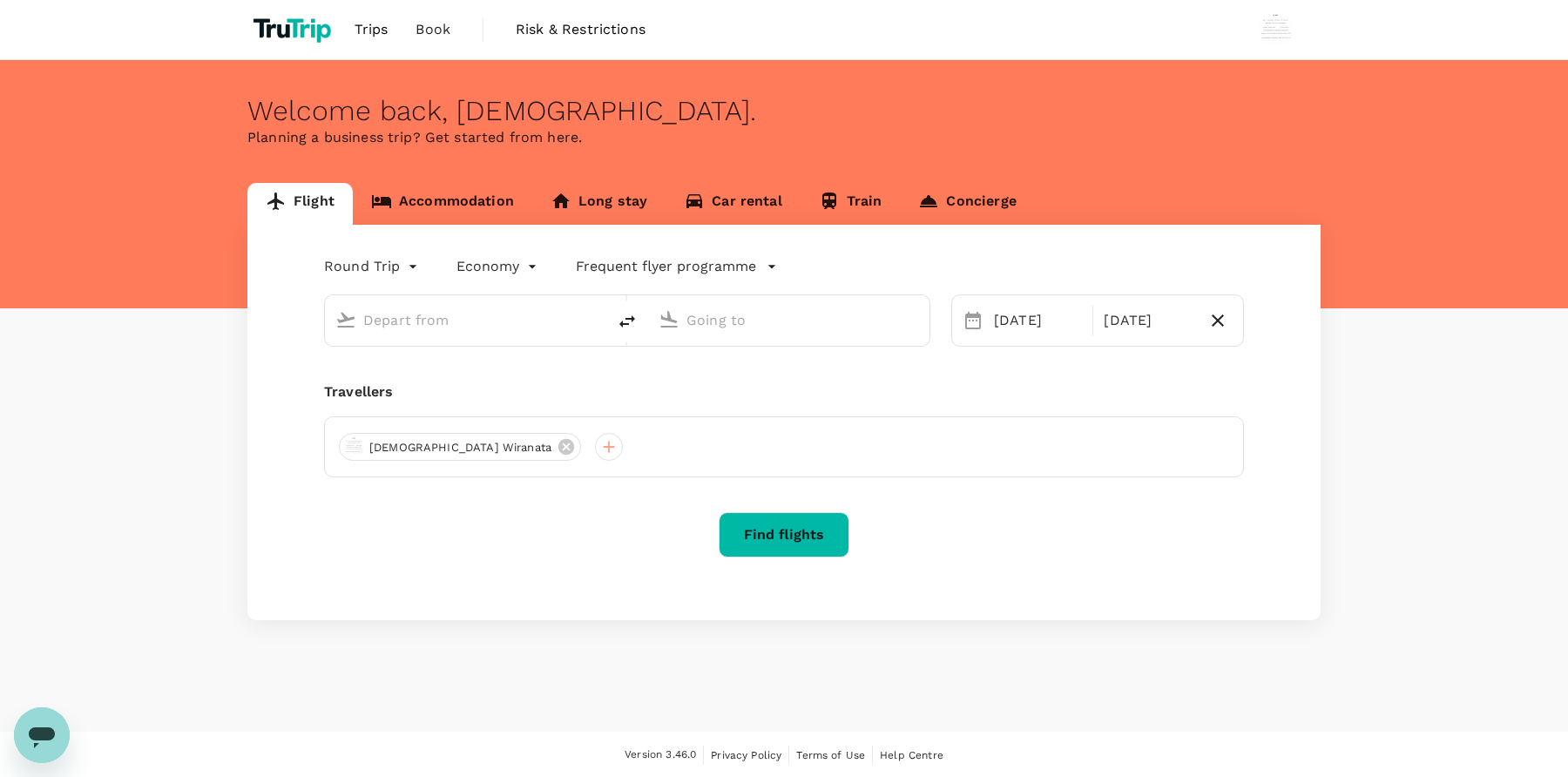 type on "Singapore Changi (SIN)" 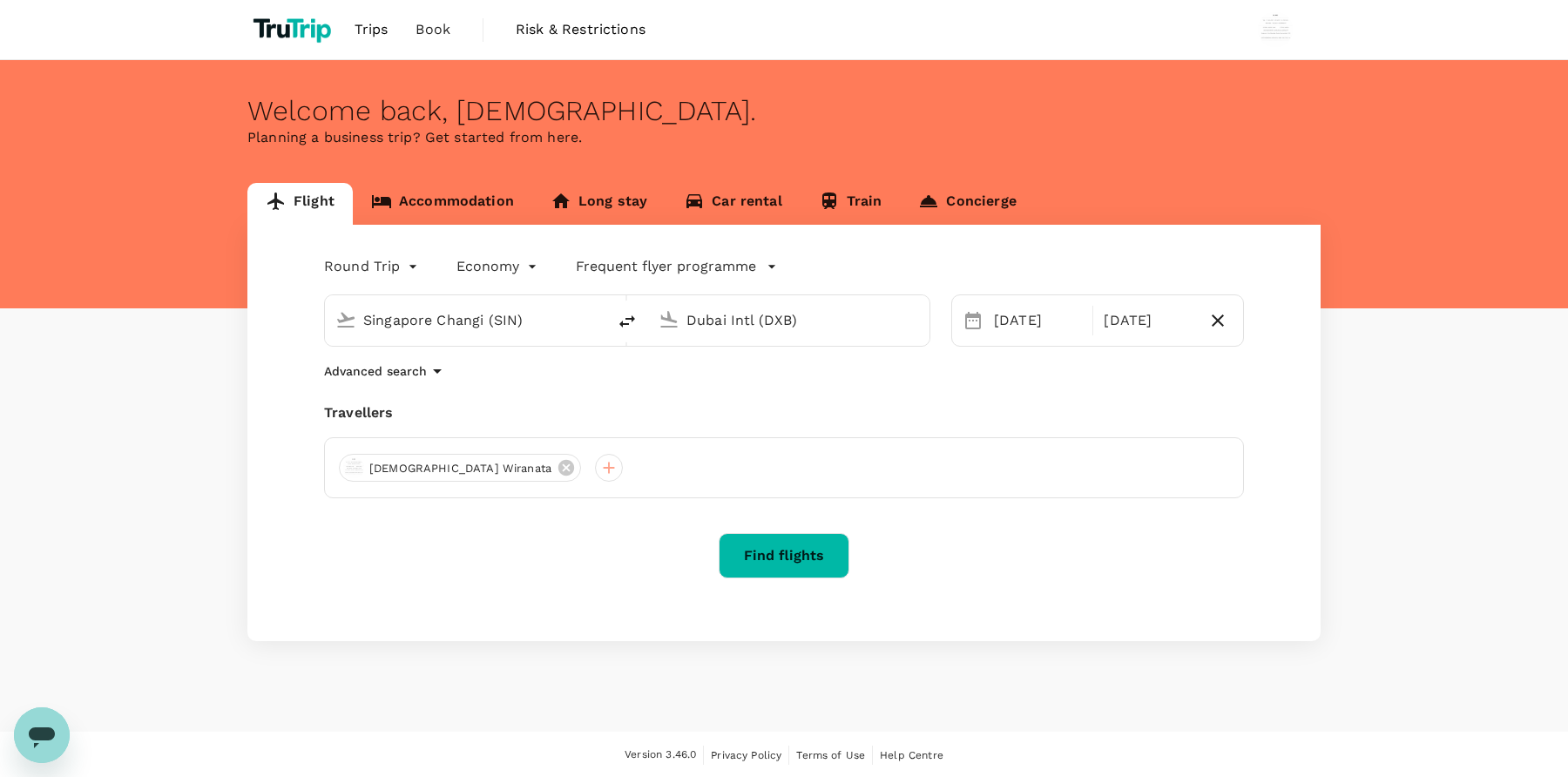 type 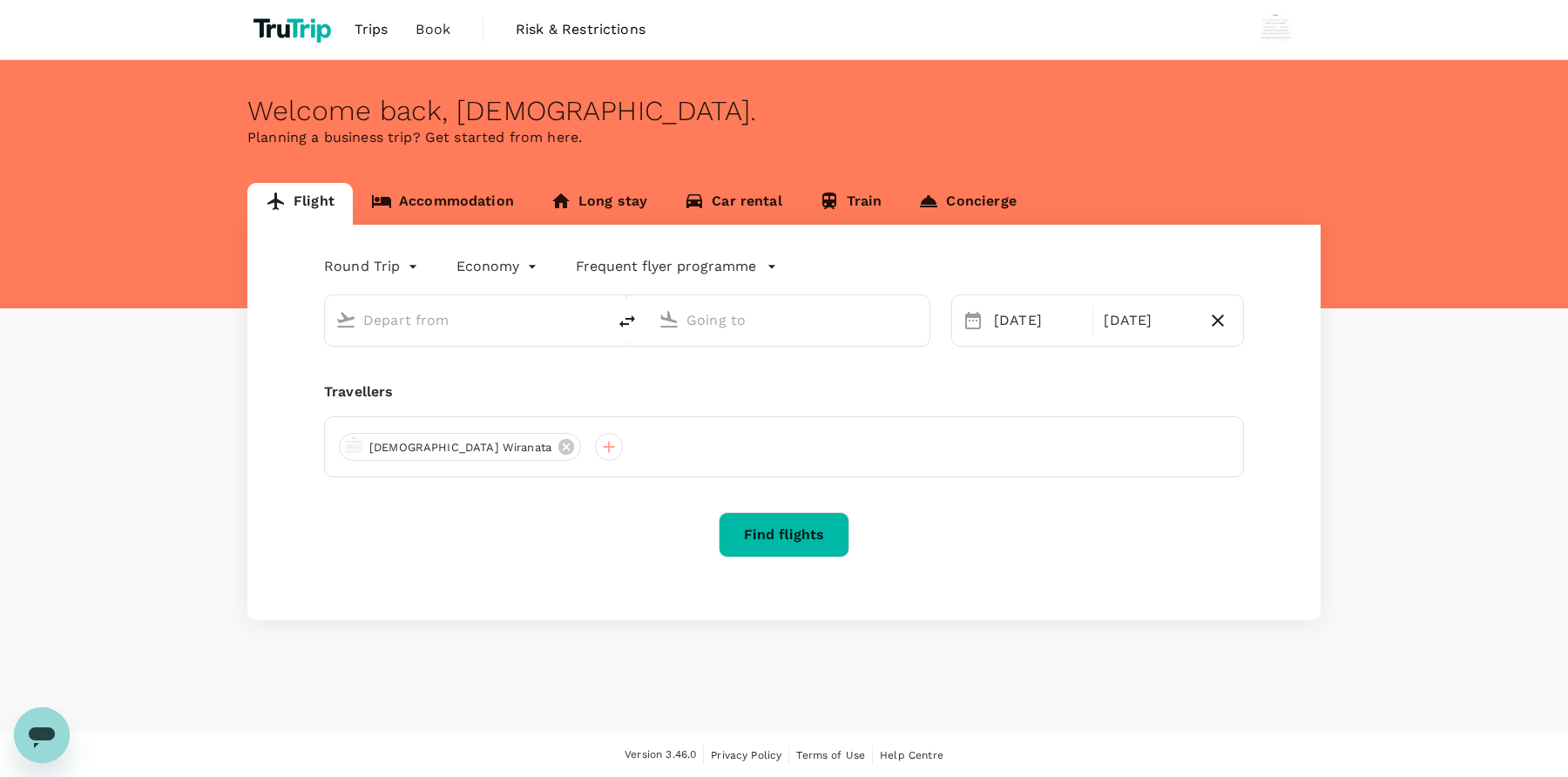 type on "Singapore Changi (SIN)" 